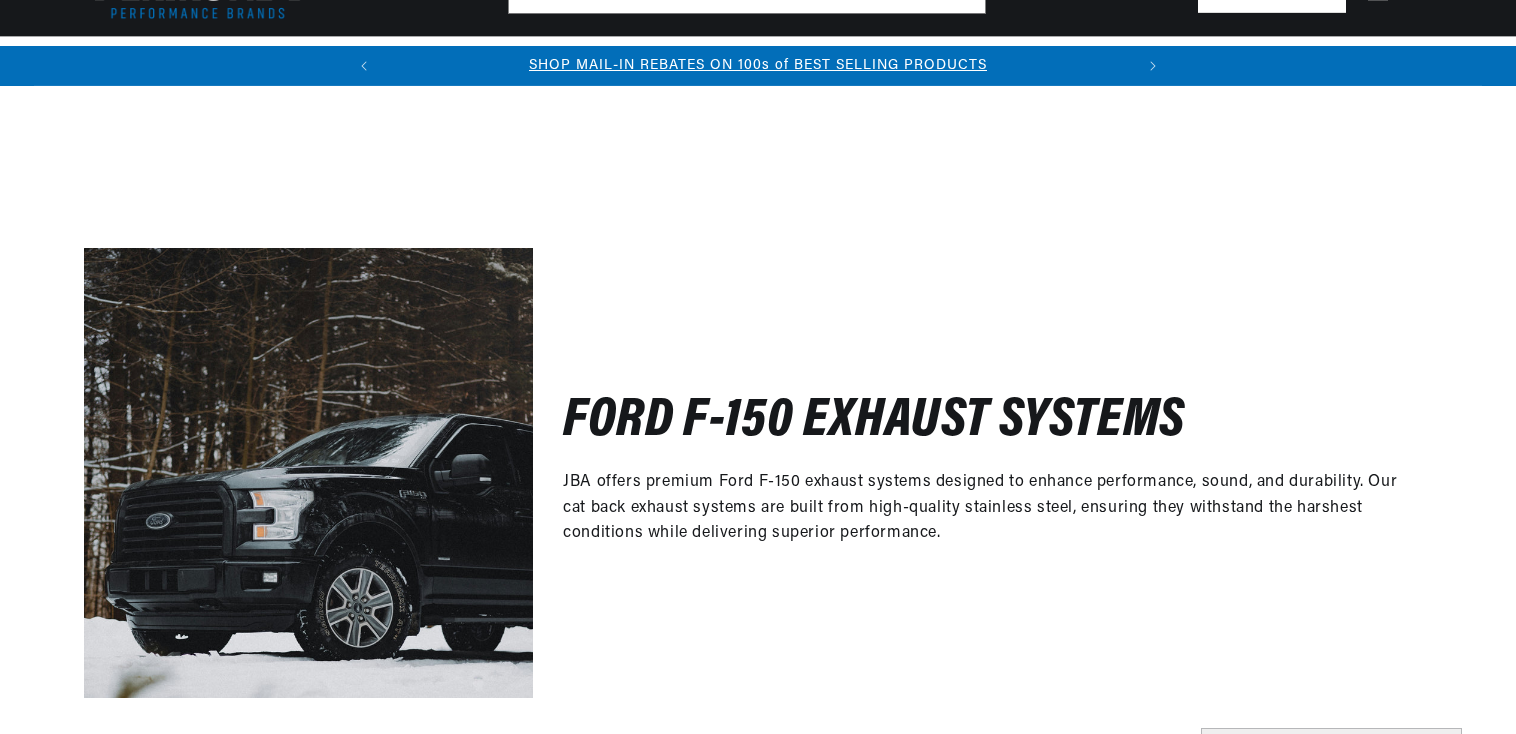 scroll, scrollTop: 981, scrollLeft: 0, axis: vertical 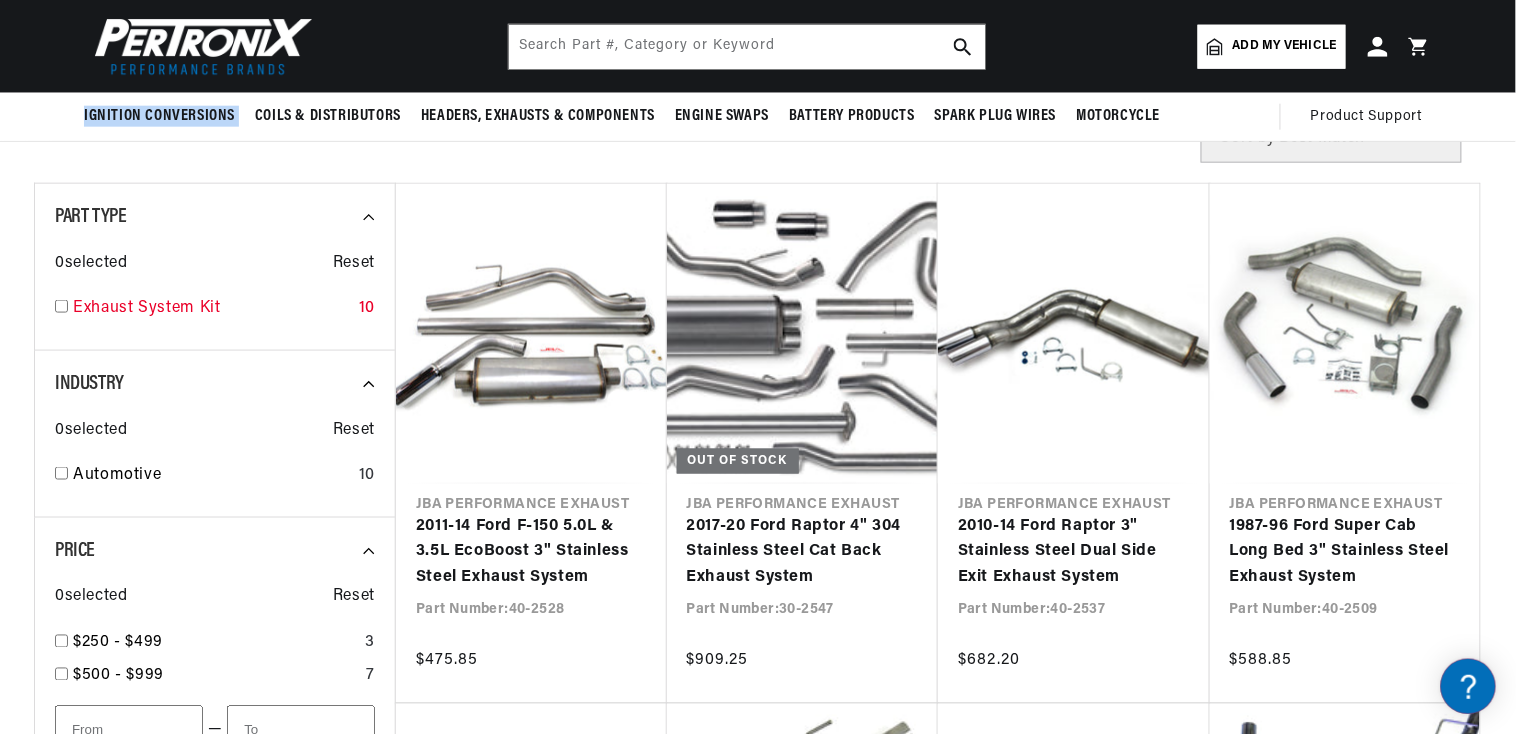 click at bounding box center (61, 306) 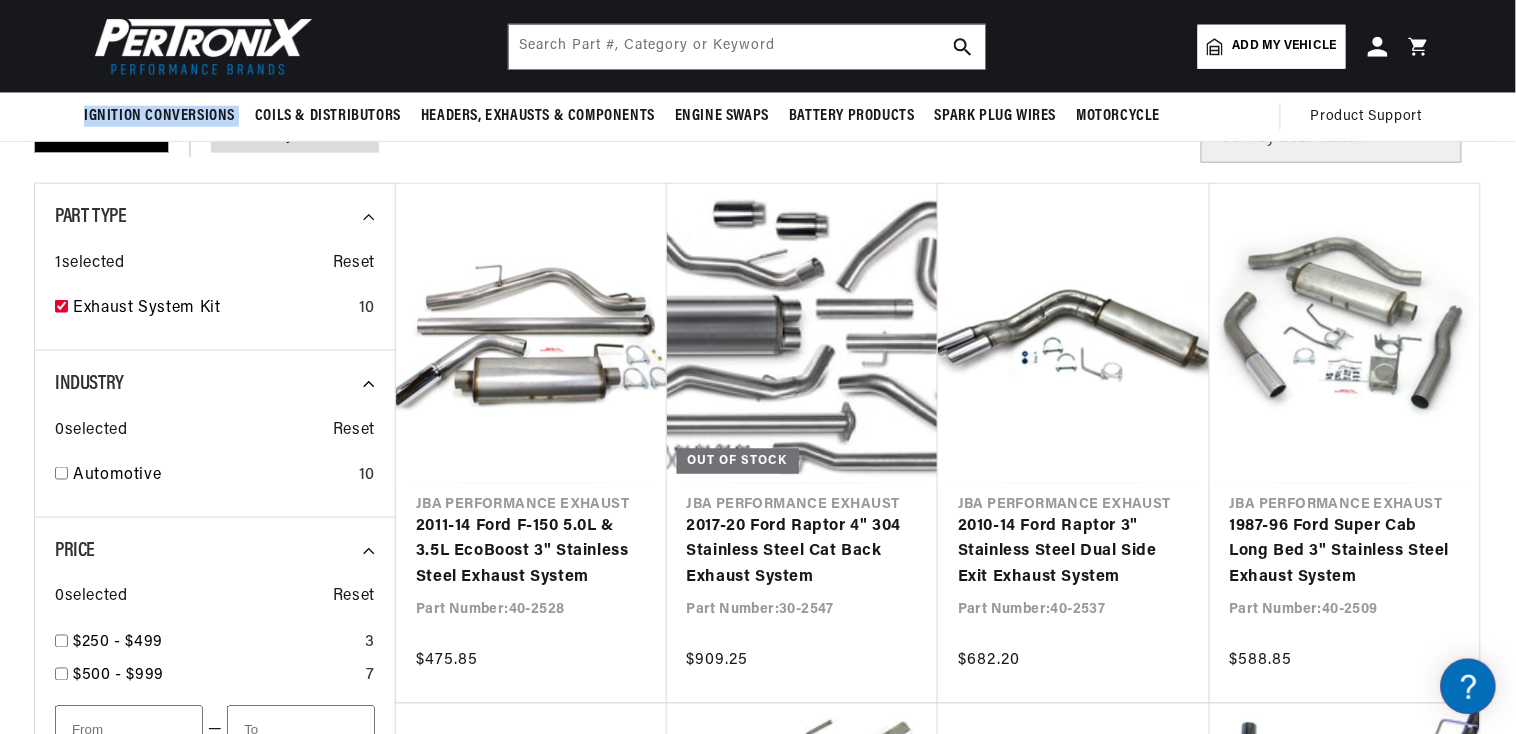 checkbox on "true" 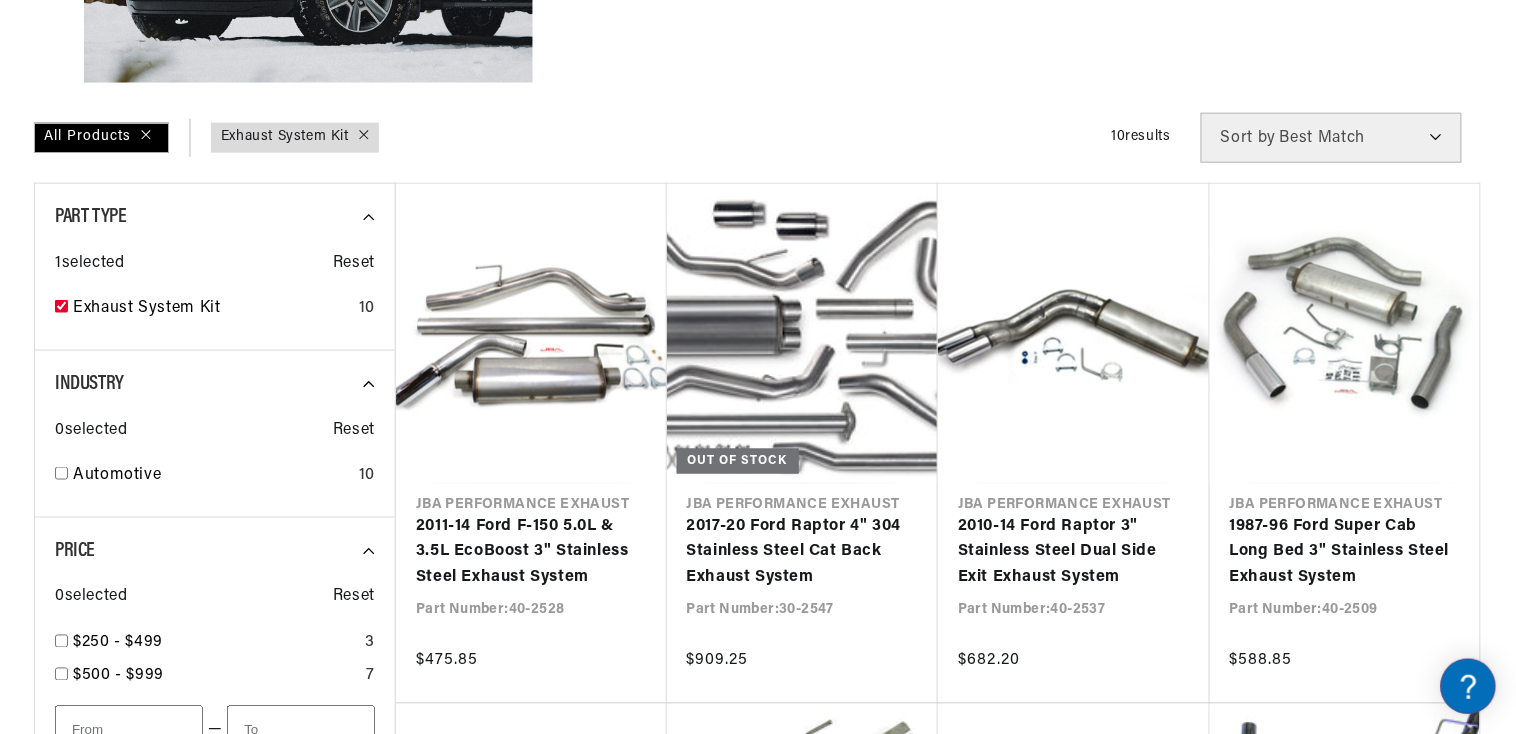 scroll, scrollTop: 638, scrollLeft: 0, axis: vertical 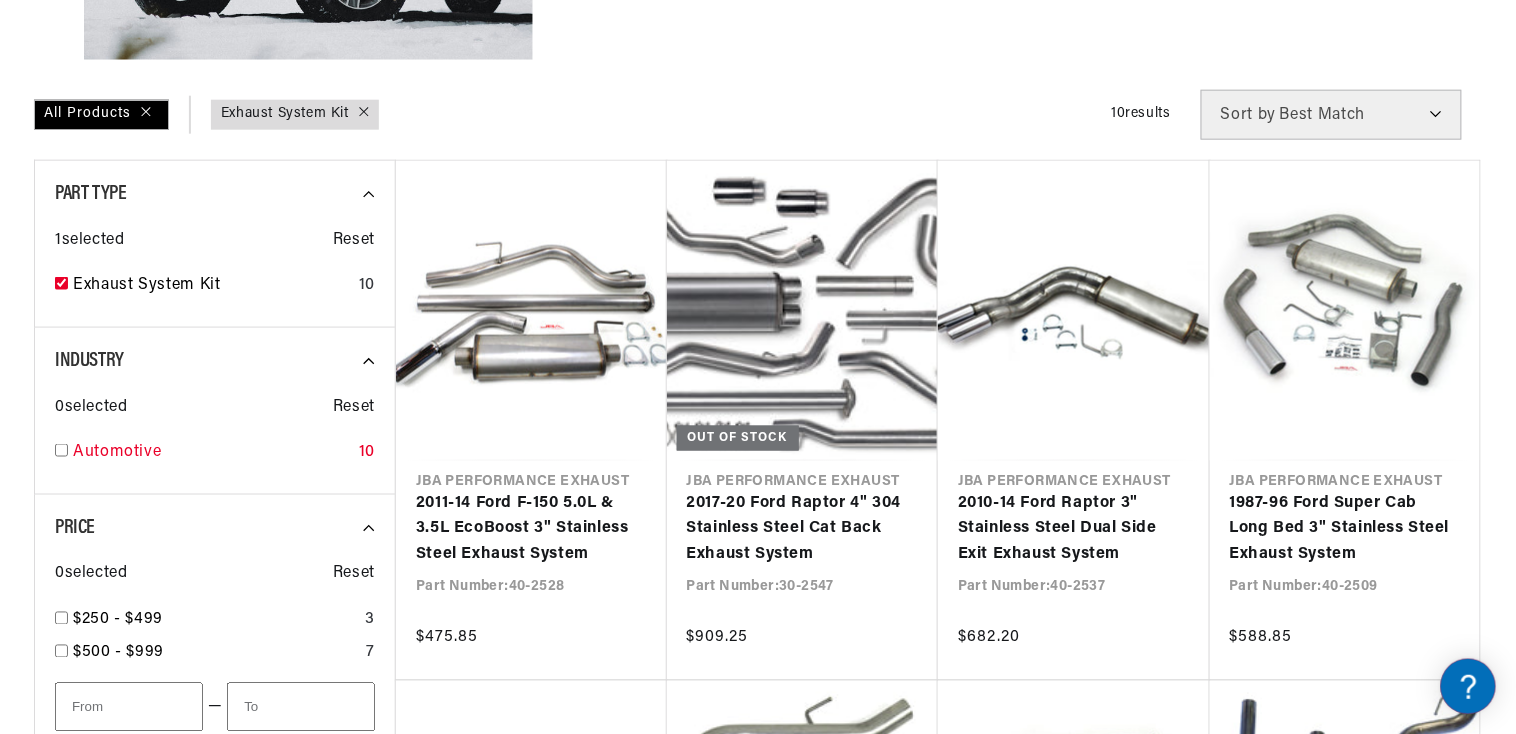 click at bounding box center [61, 450] 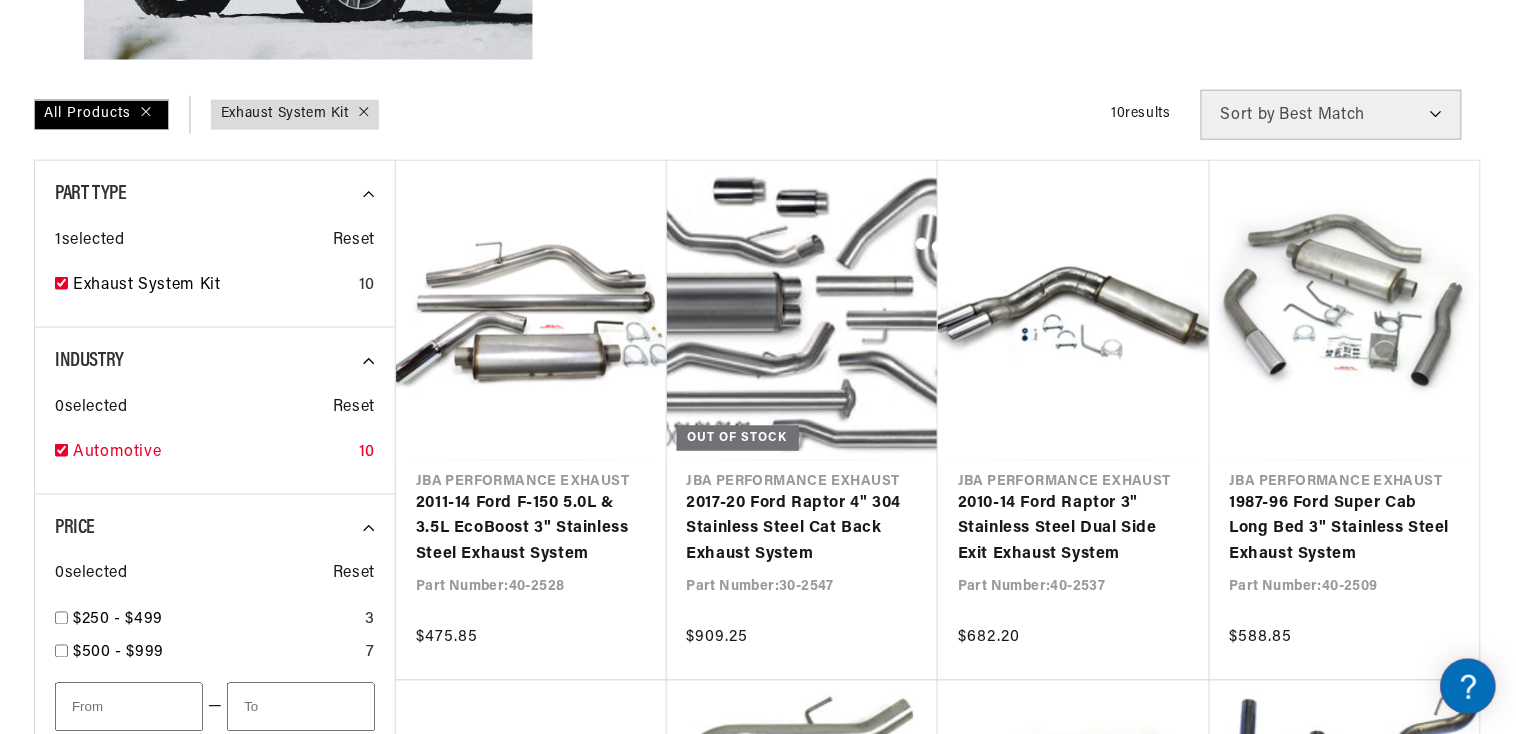 scroll, scrollTop: 0, scrollLeft: 0, axis: both 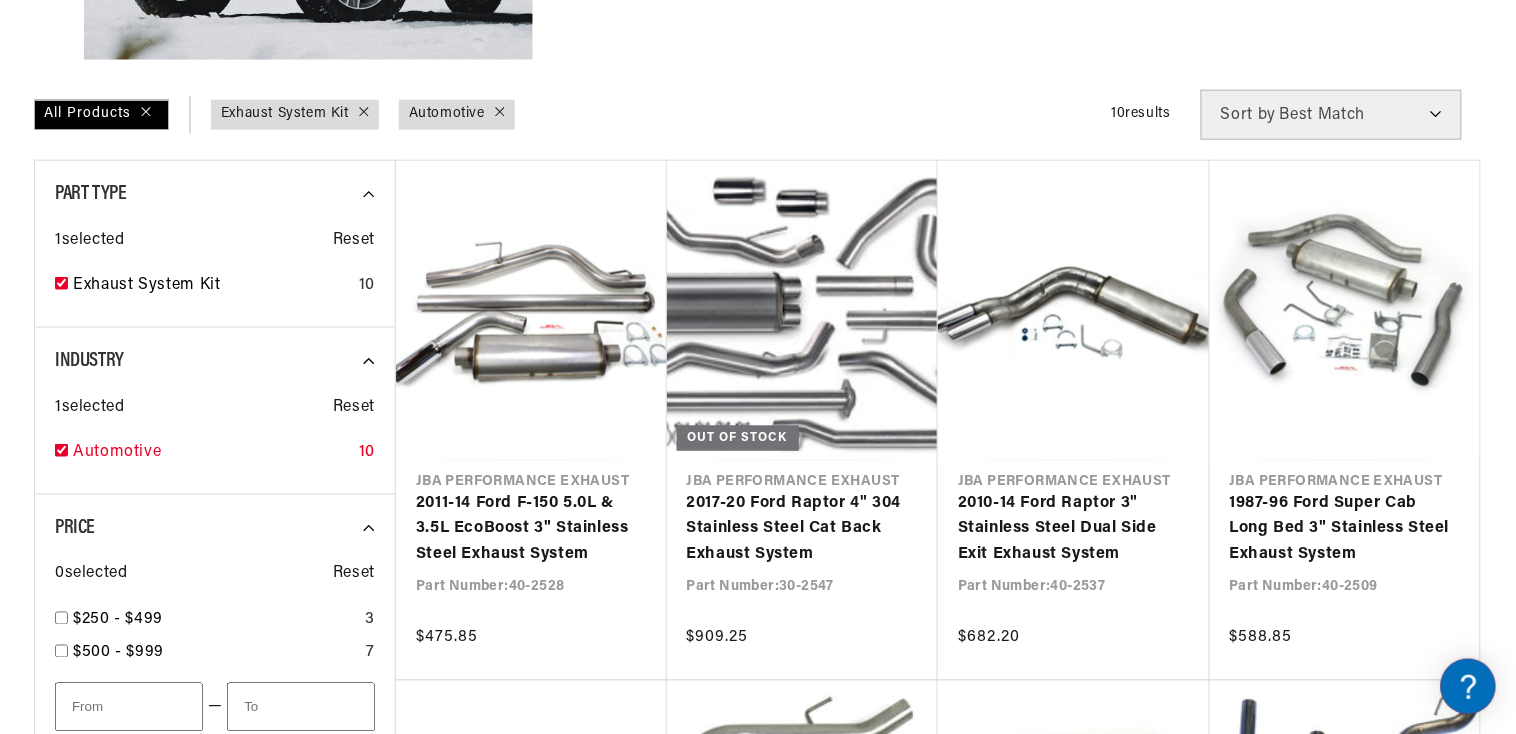 click at bounding box center (61, 450) 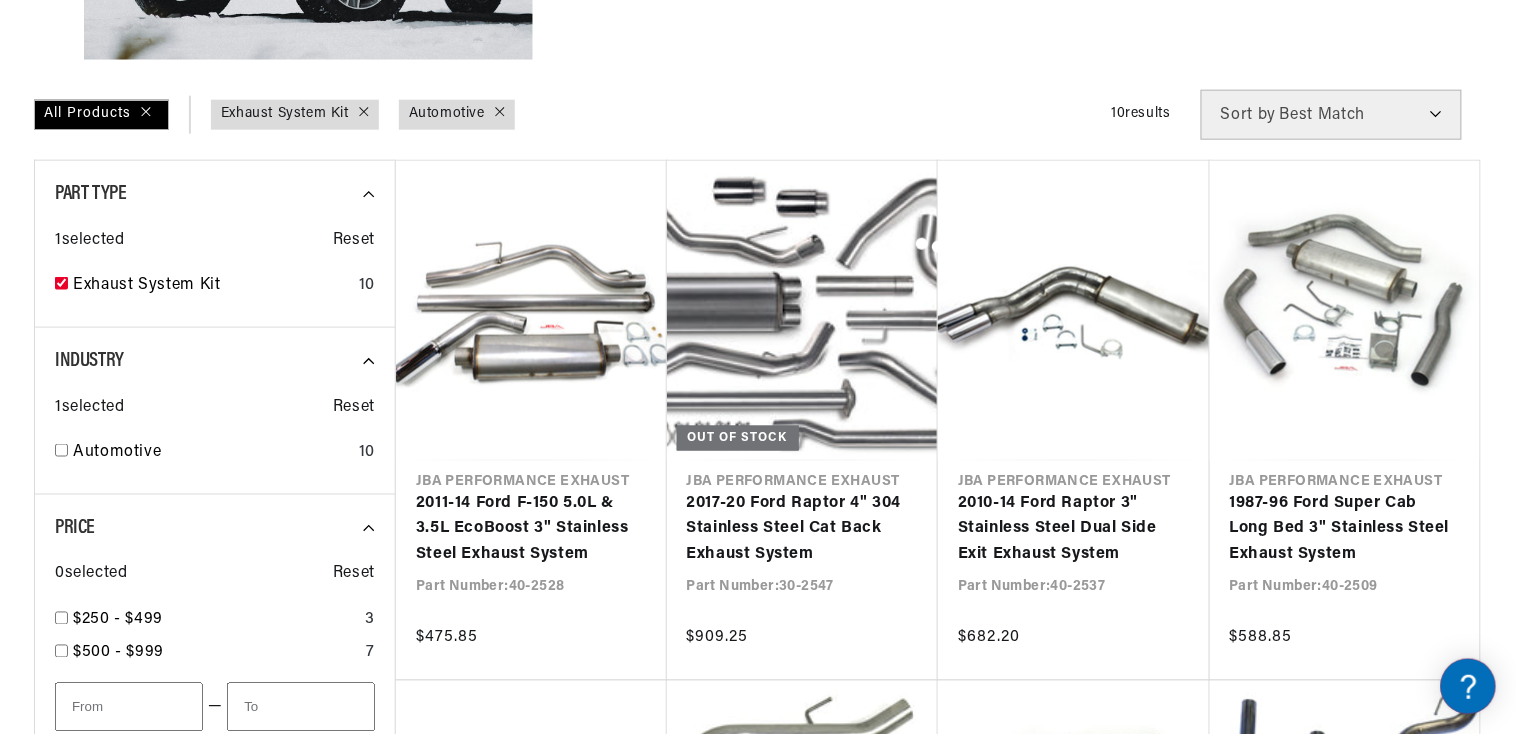 checkbox on "false" 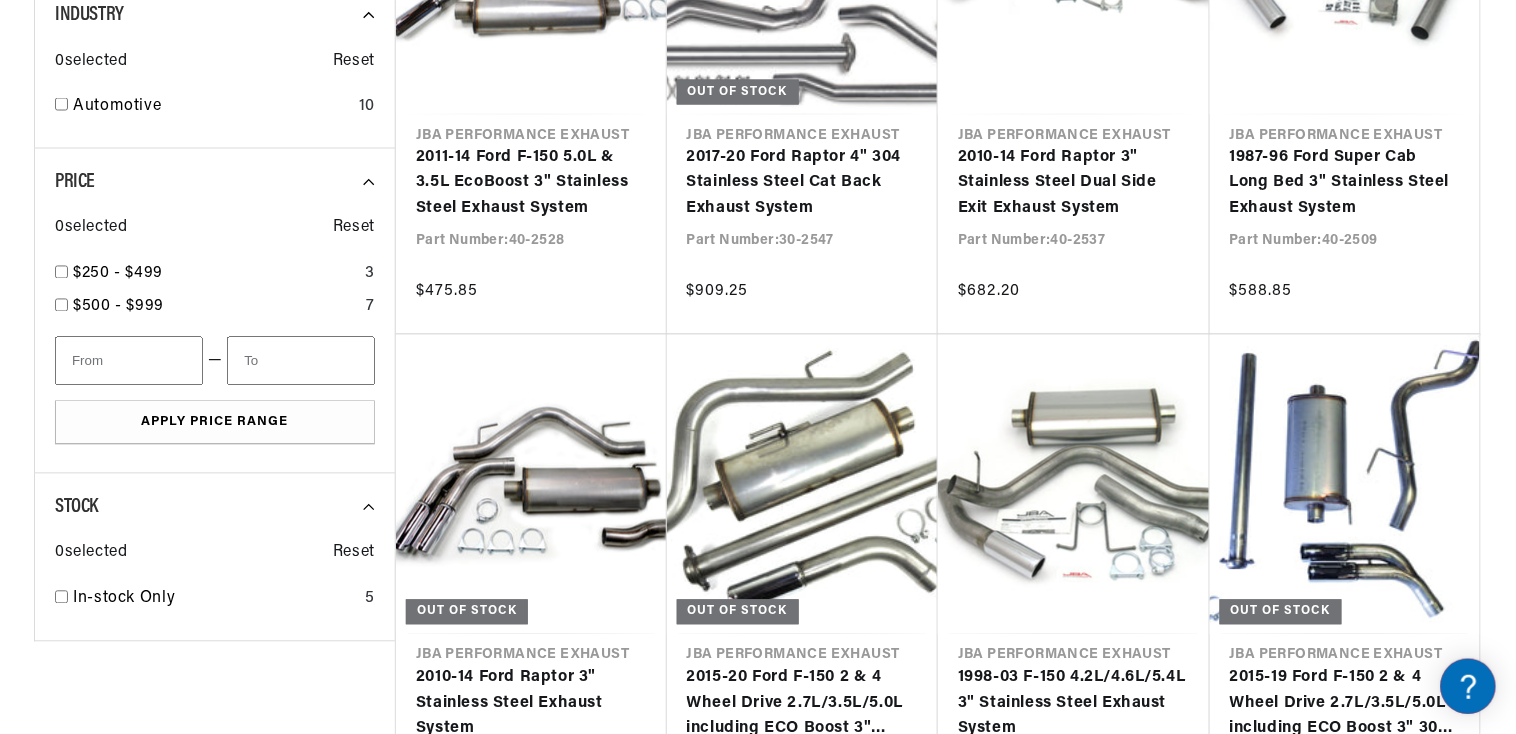 scroll, scrollTop: 987, scrollLeft: 0, axis: vertical 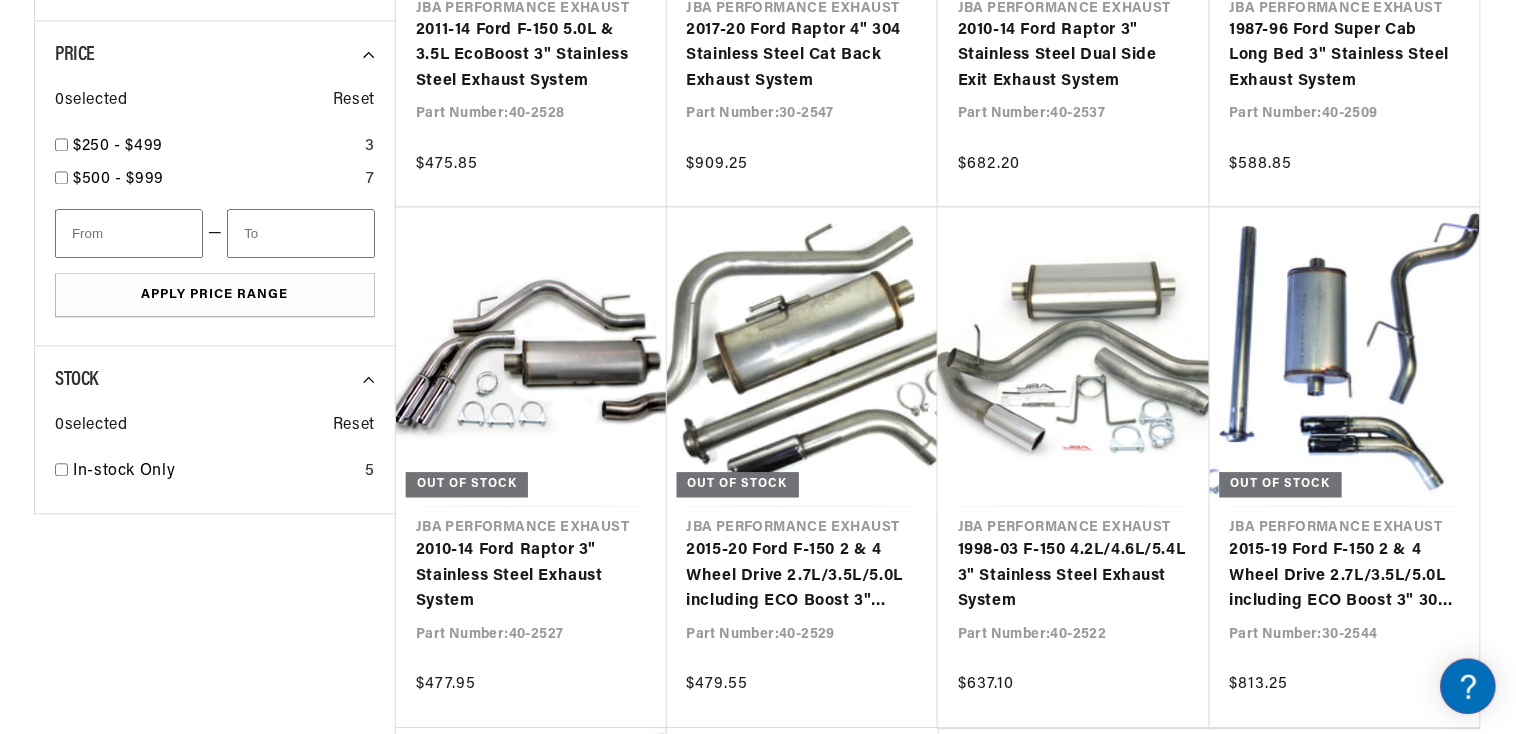 click at bounding box center [758, 455] 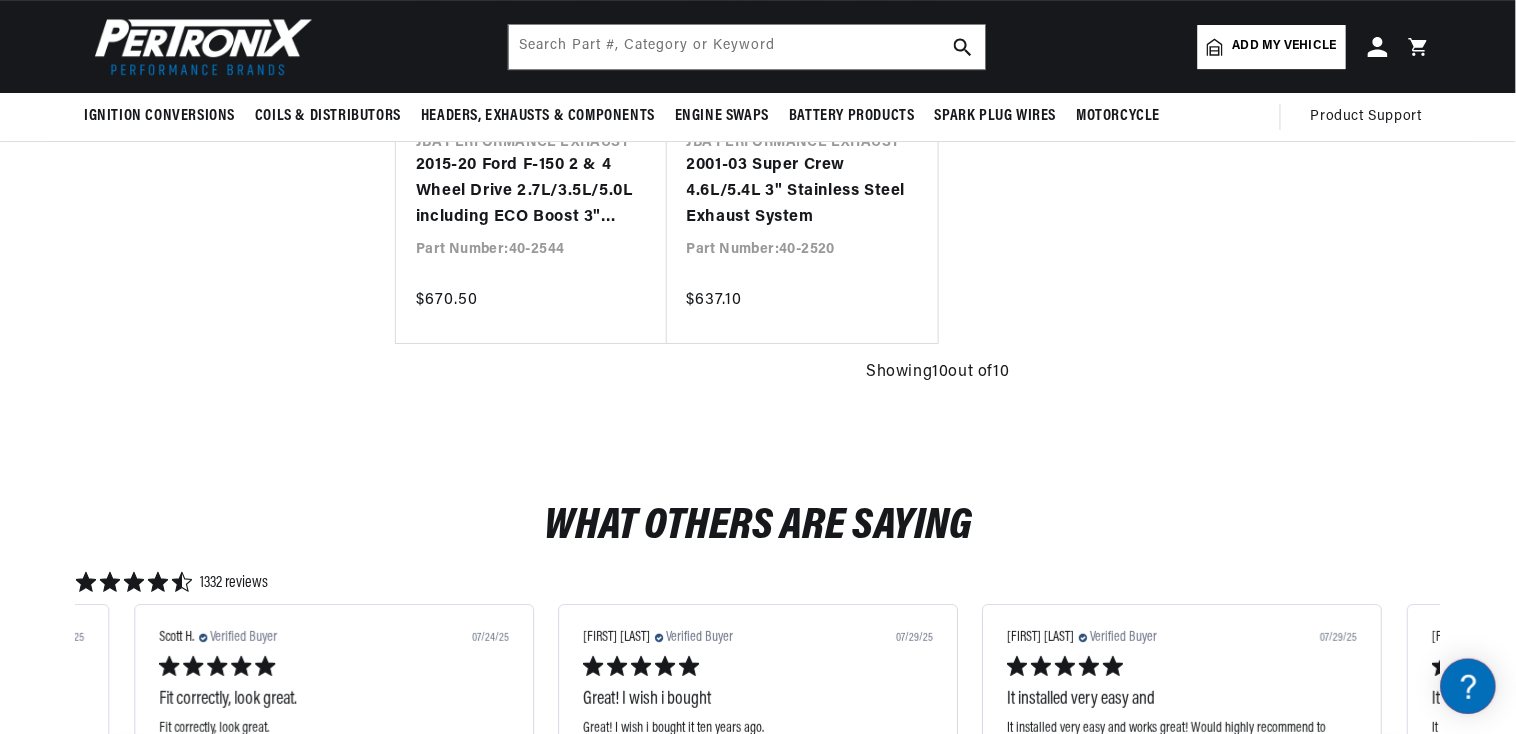scroll, scrollTop: 1918, scrollLeft: 0, axis: vertical 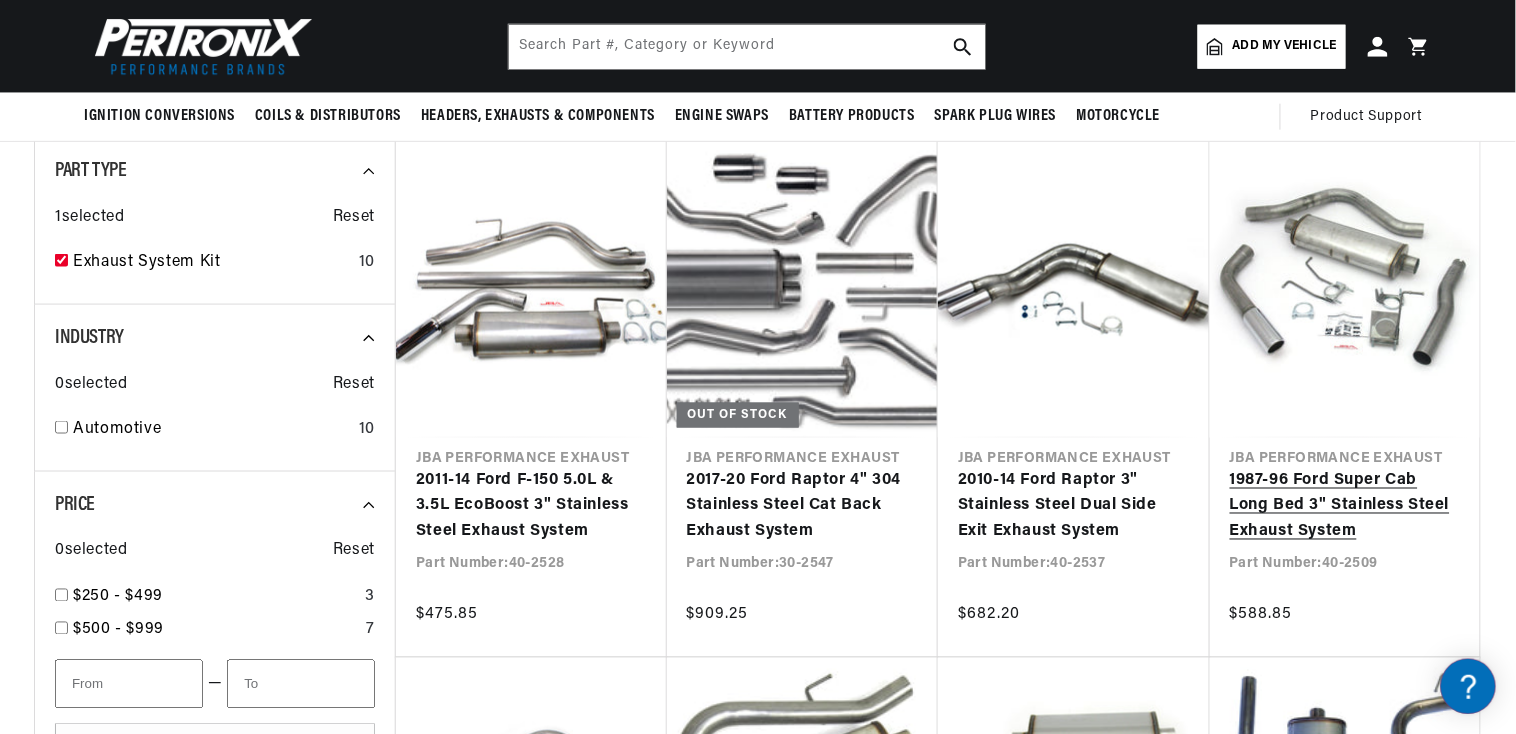click on "1987-96 Ford Super Cab Long Bed 3" Stainless Steel Exhaust System" at bounding box center (1345, 507) 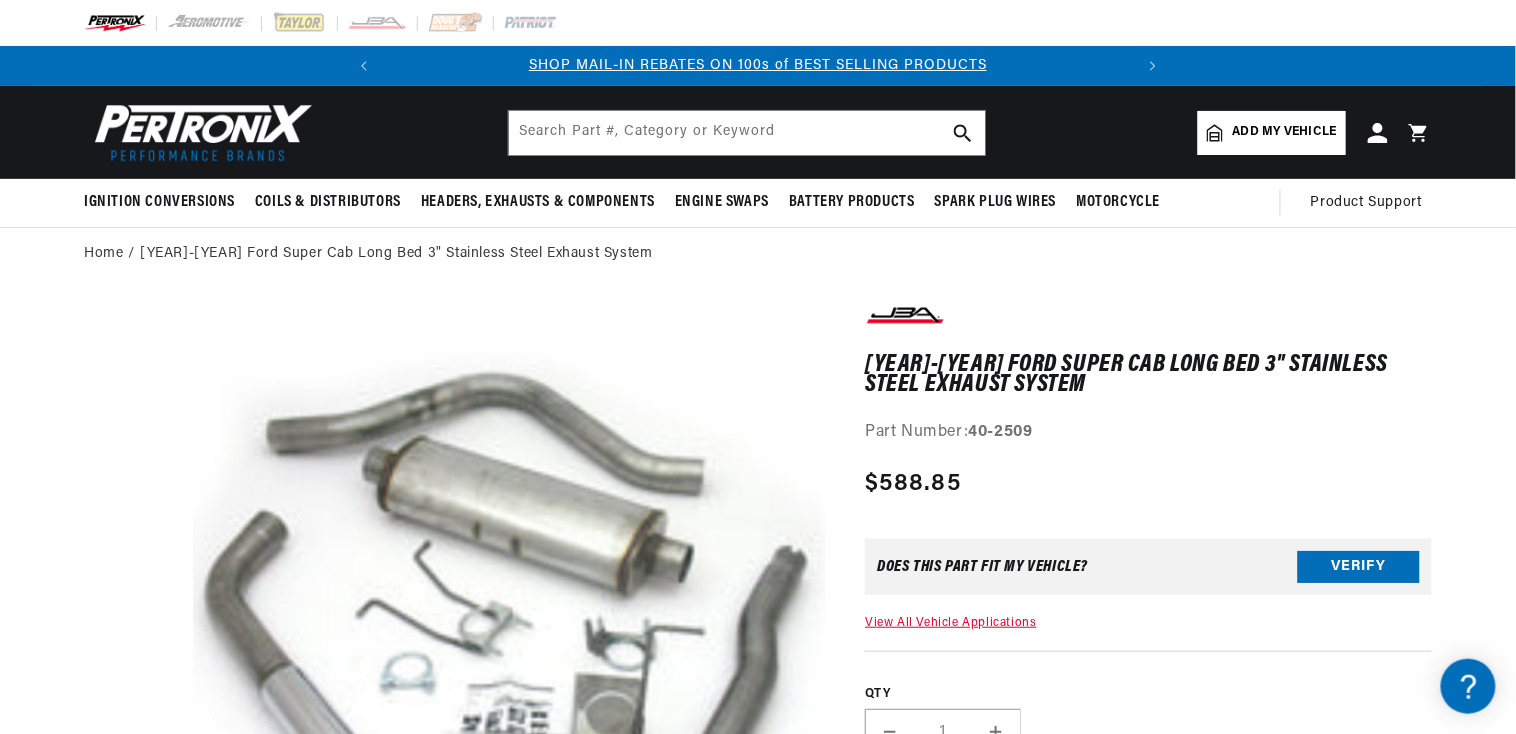 scroll, scrollTop: 101, scrollLeft: 0, axis: vertical 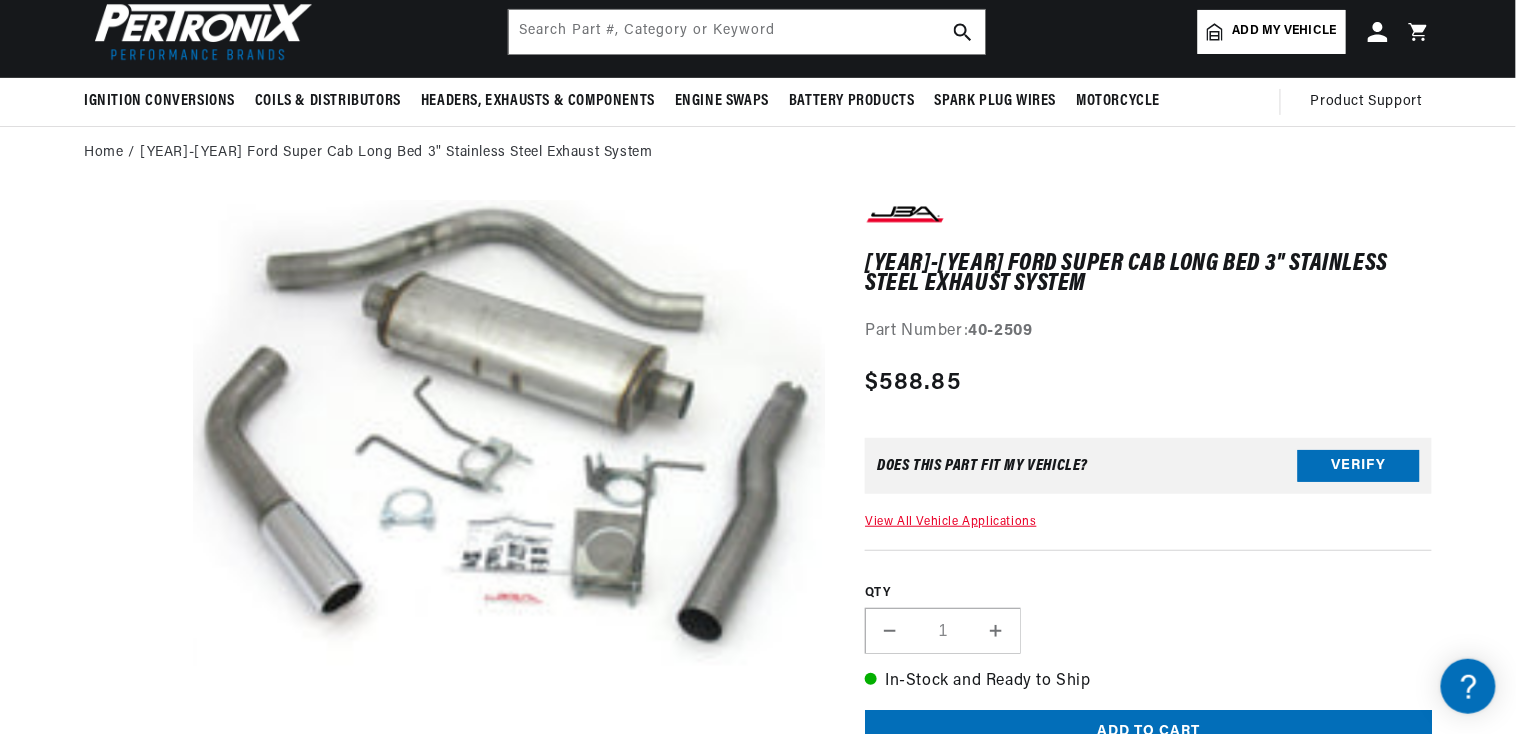 click on "Open media 1 in modal" at bounding box center [131, 831] 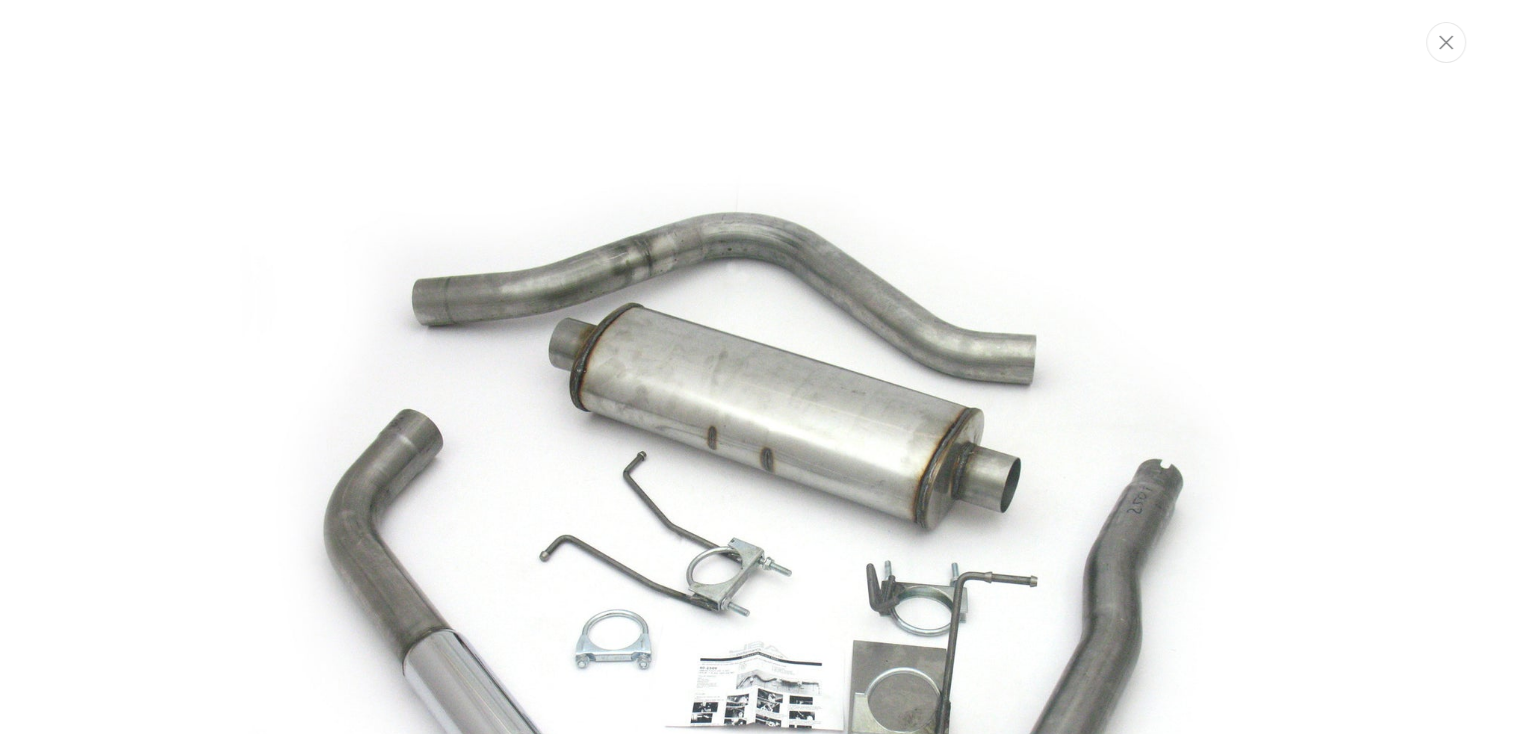 scroll, scrollTop: 0, scrollLeft: 746, axis: horizontal 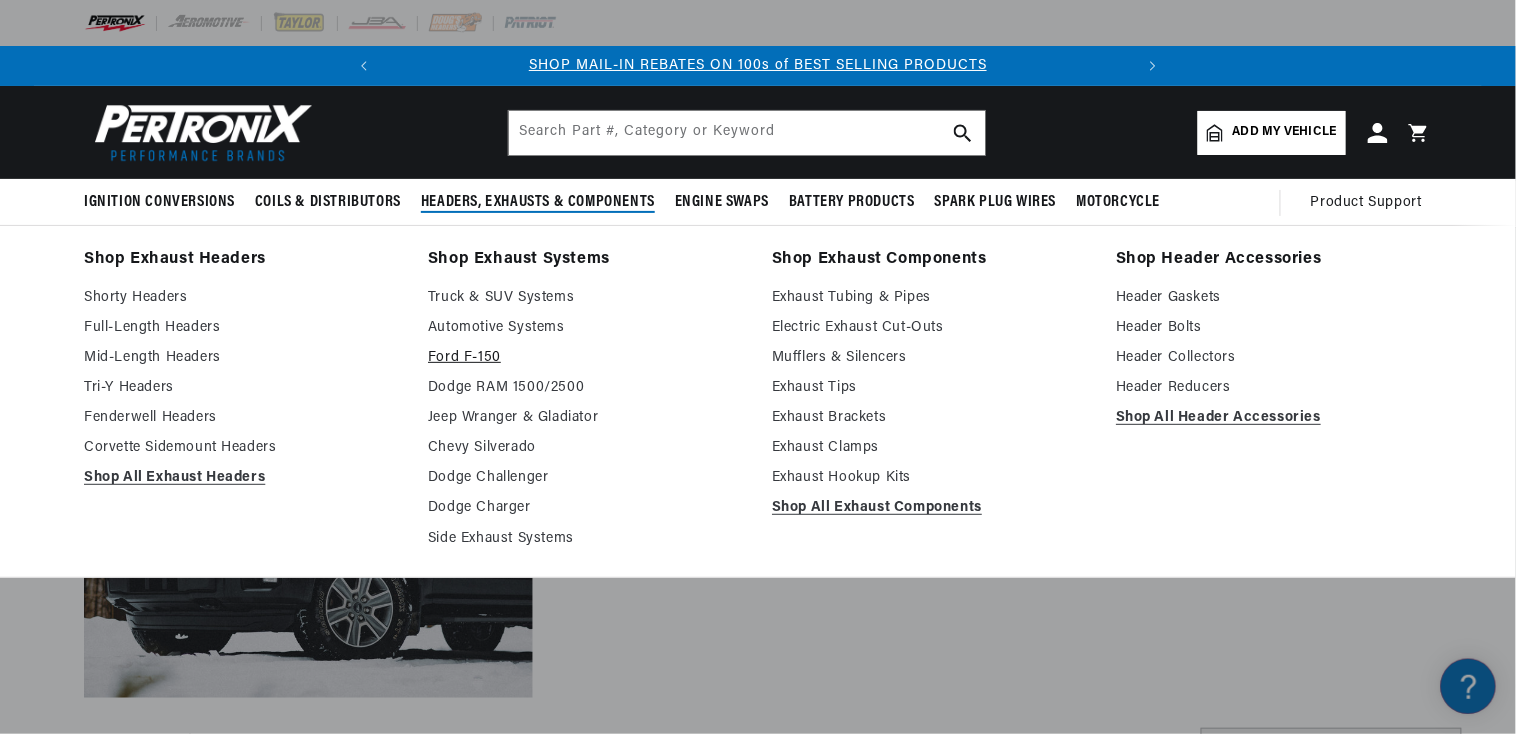 click on "Ford F-150" at bounding box center (586, 358) 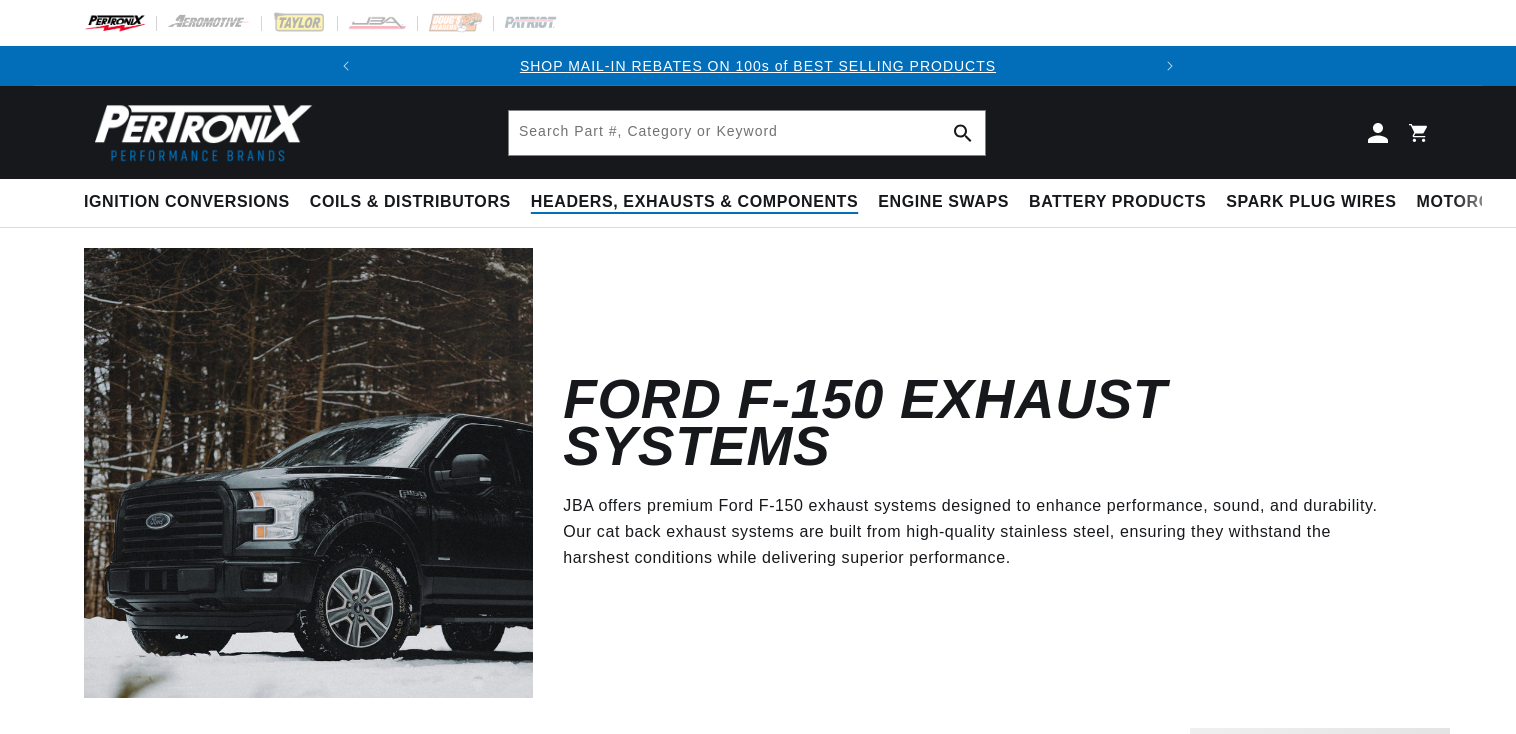 scroll, scrollTop: 0, scrollLeft: 0, axis: both 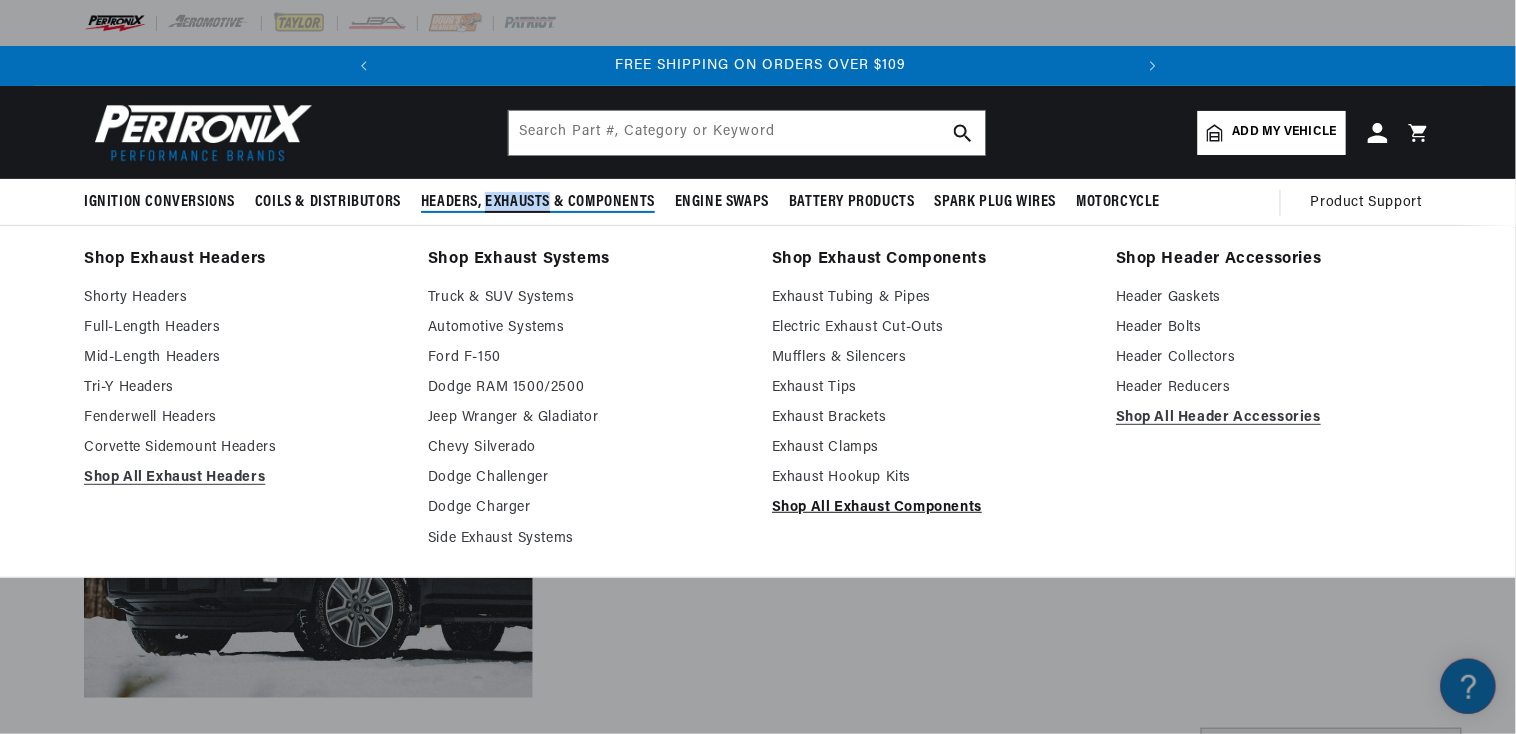 click on "Shop All Exhaust Components" at bounding box center [930, 508] 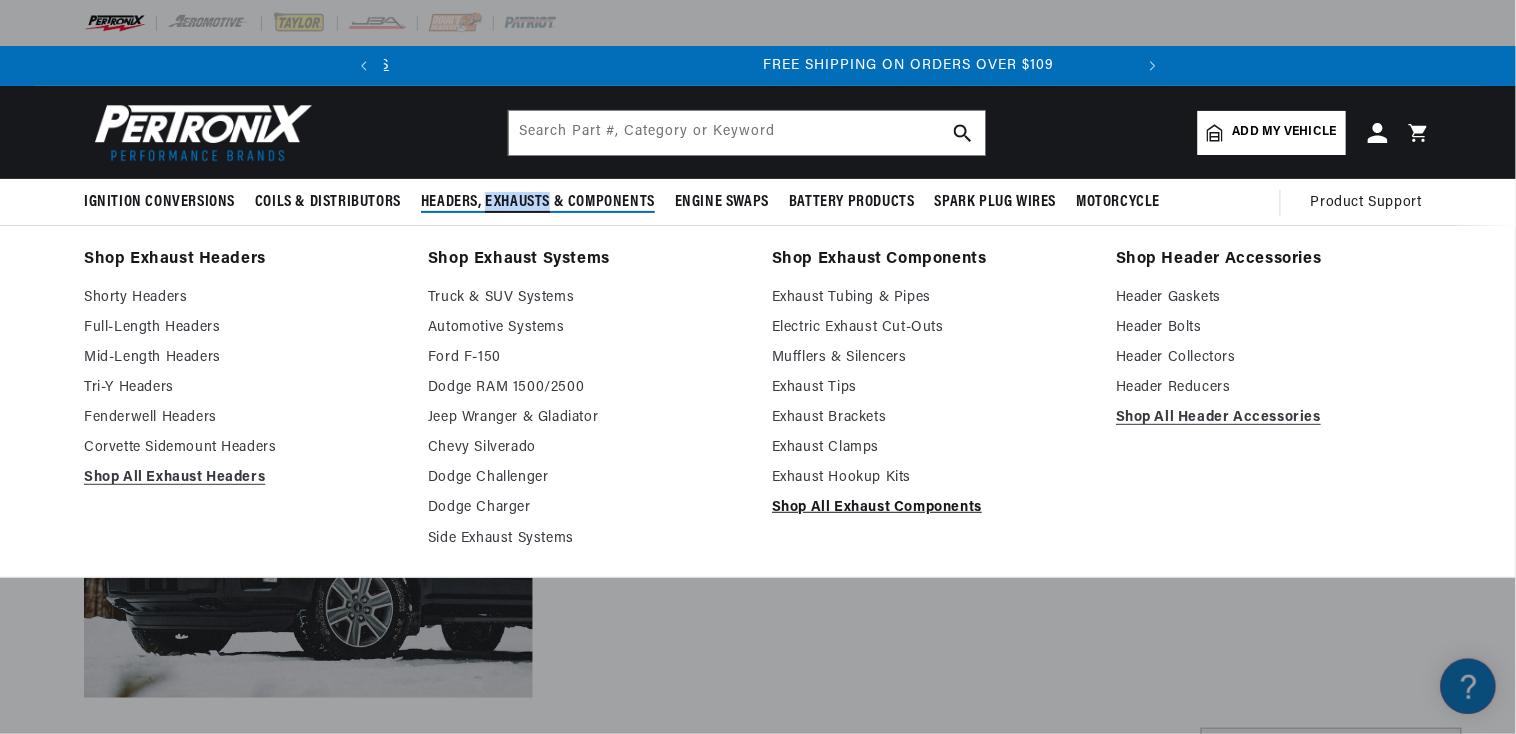 scroll, scrollTop: 0, scrollLeft: 0, axis: both 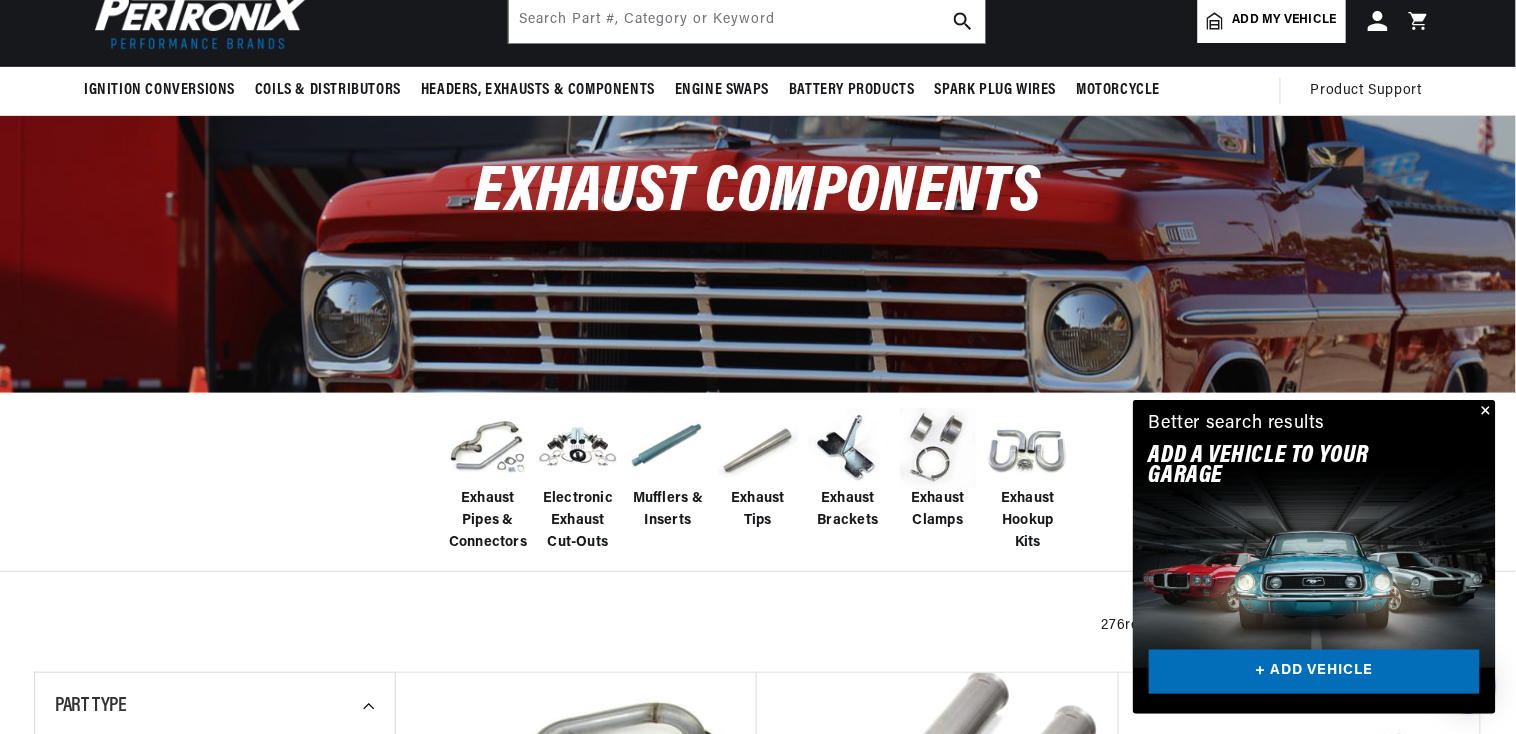click on "Exhaust Components" at bounding box center (758, 253) 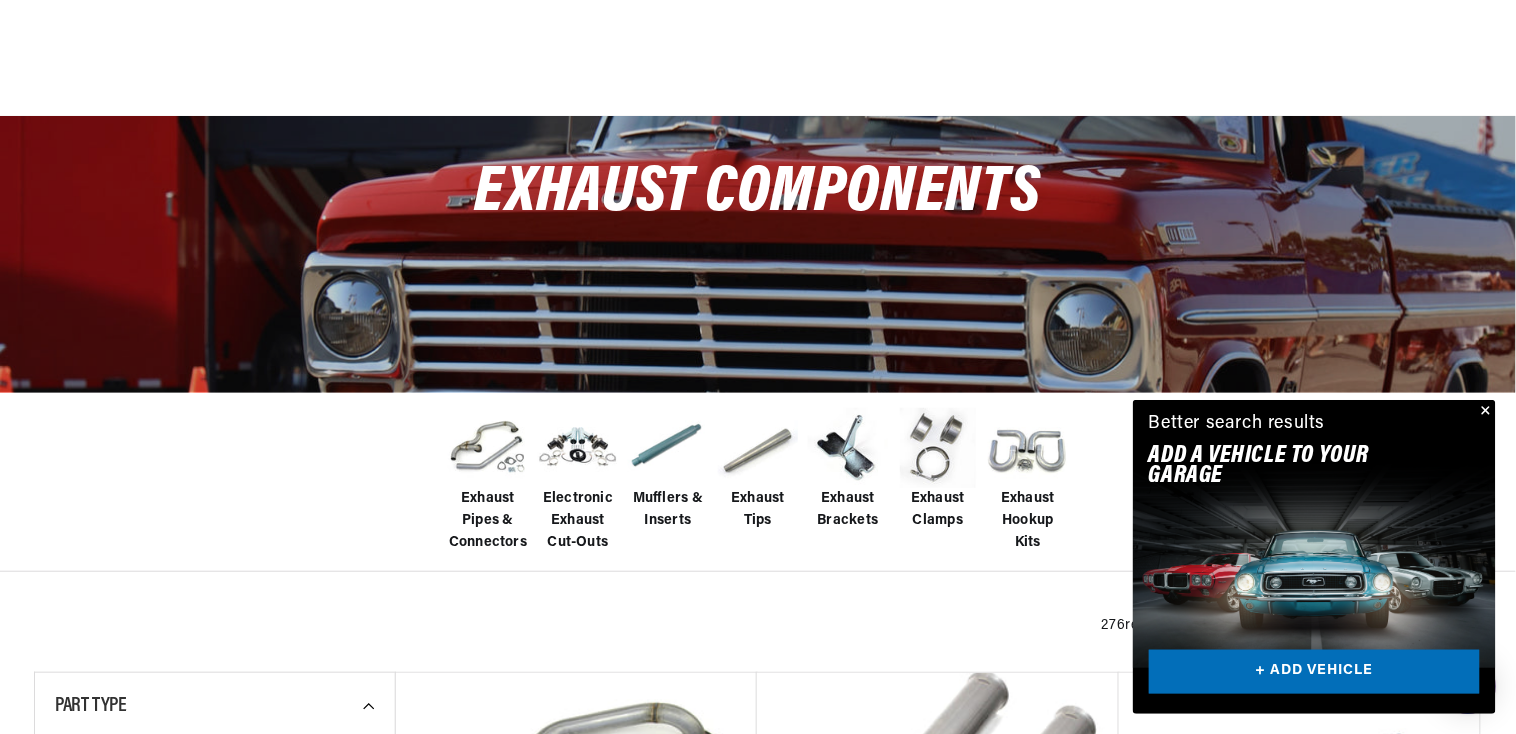scroll, scrollTop: 0, scrollLeft: 0, axis: both 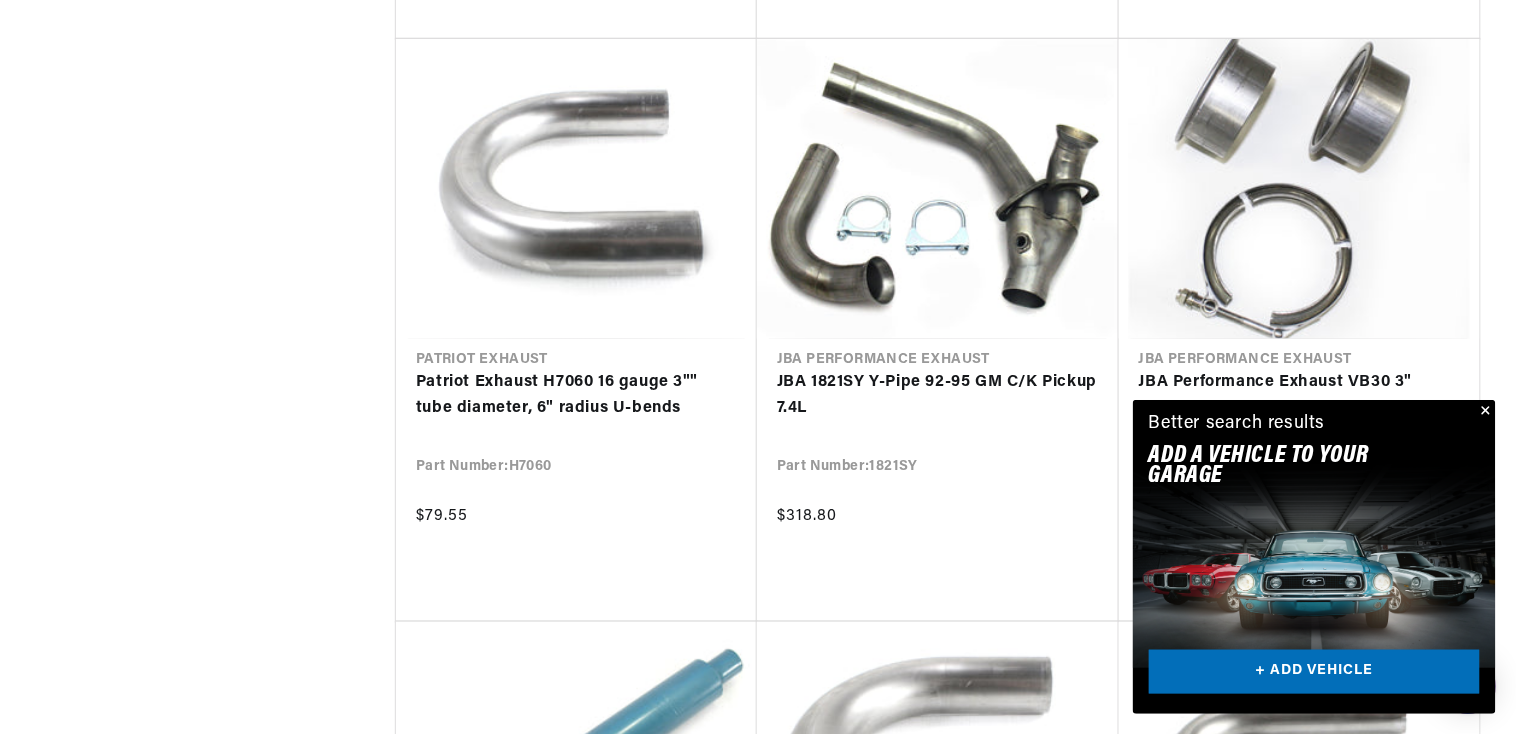 click at bounding box center (1484, 412) 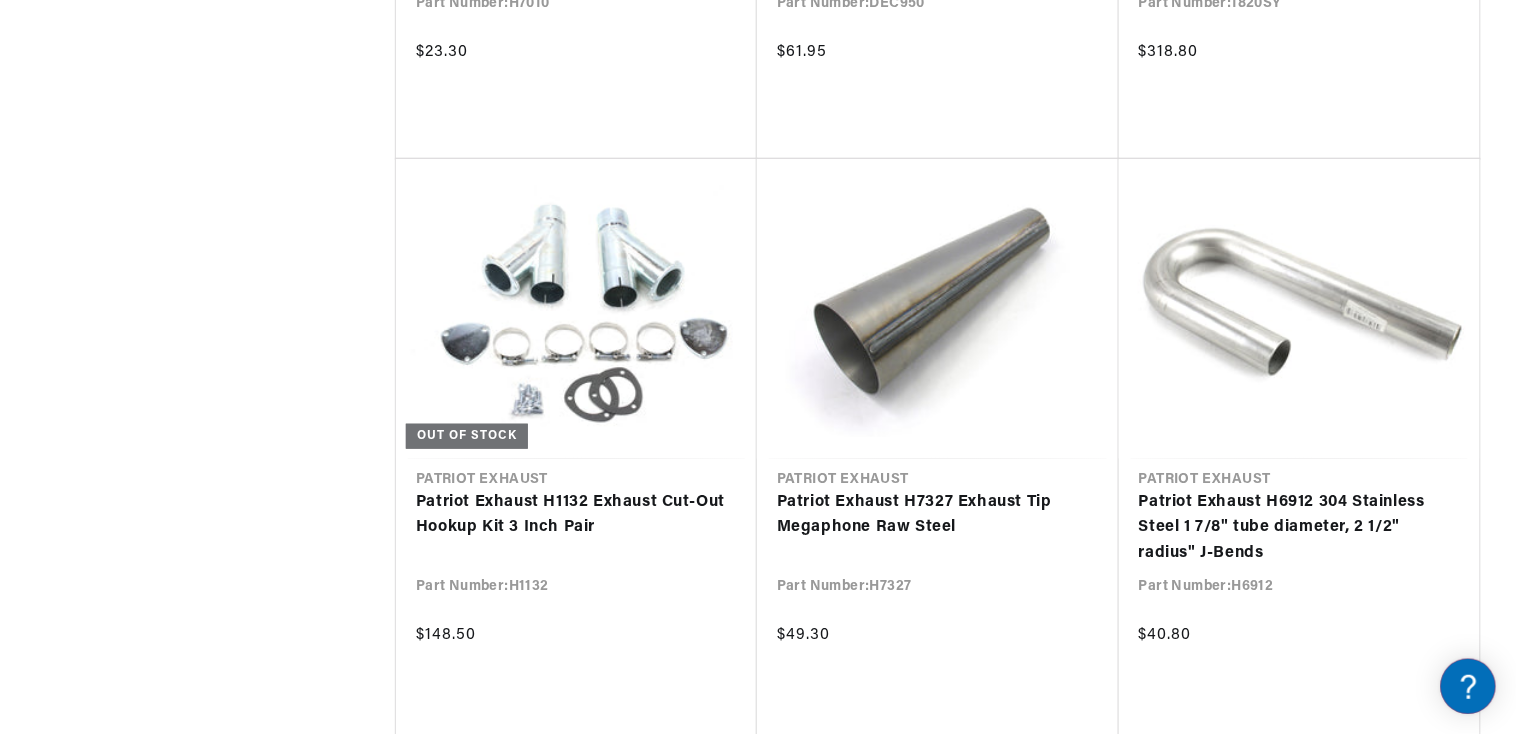 scroll, scrollTop: 9373, scrollLeft: 0, axis: vertical 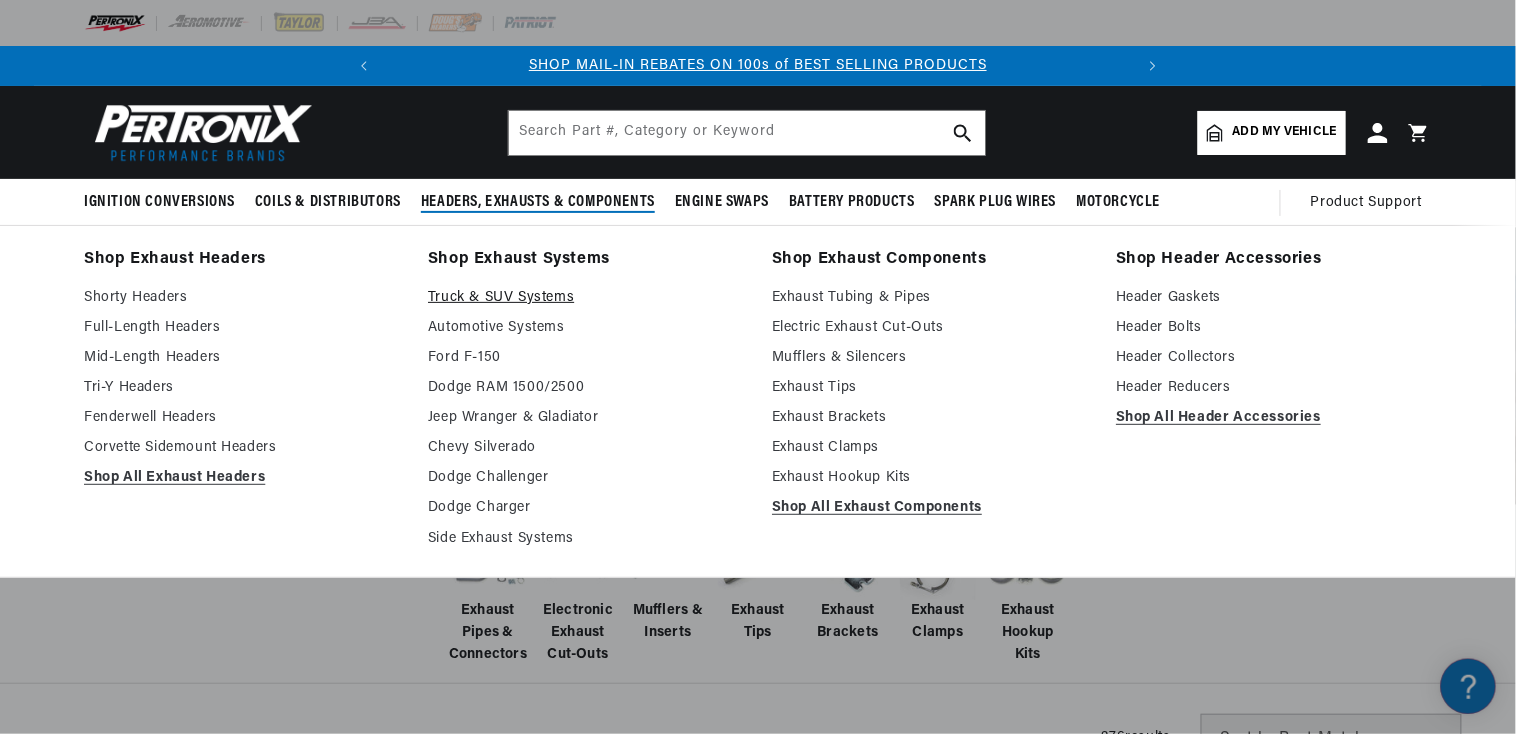 click on "Truck & SUV Systems" at bounding box center [586, 298] 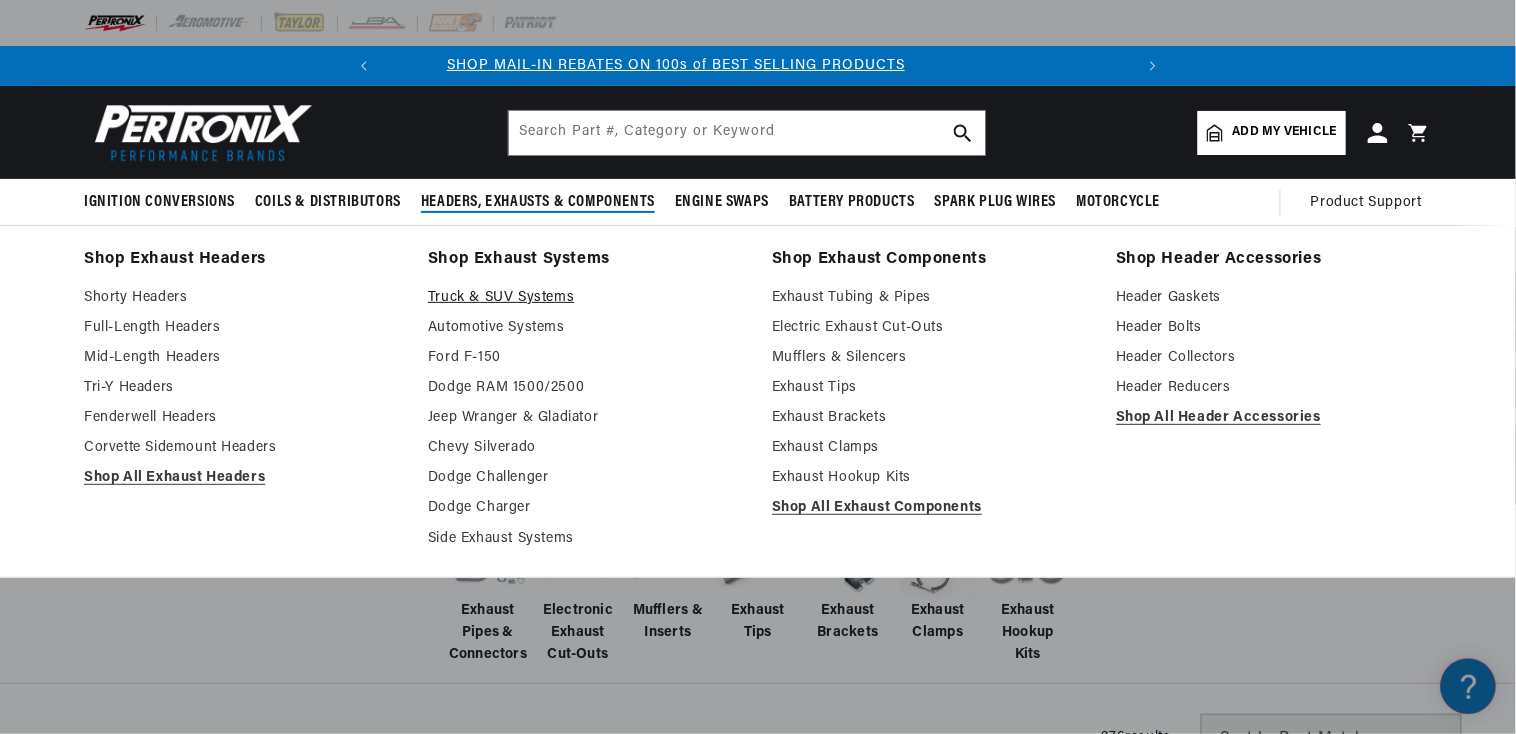scroll, scrollTop: 0, scrollLeft: 375, axis: horizontal 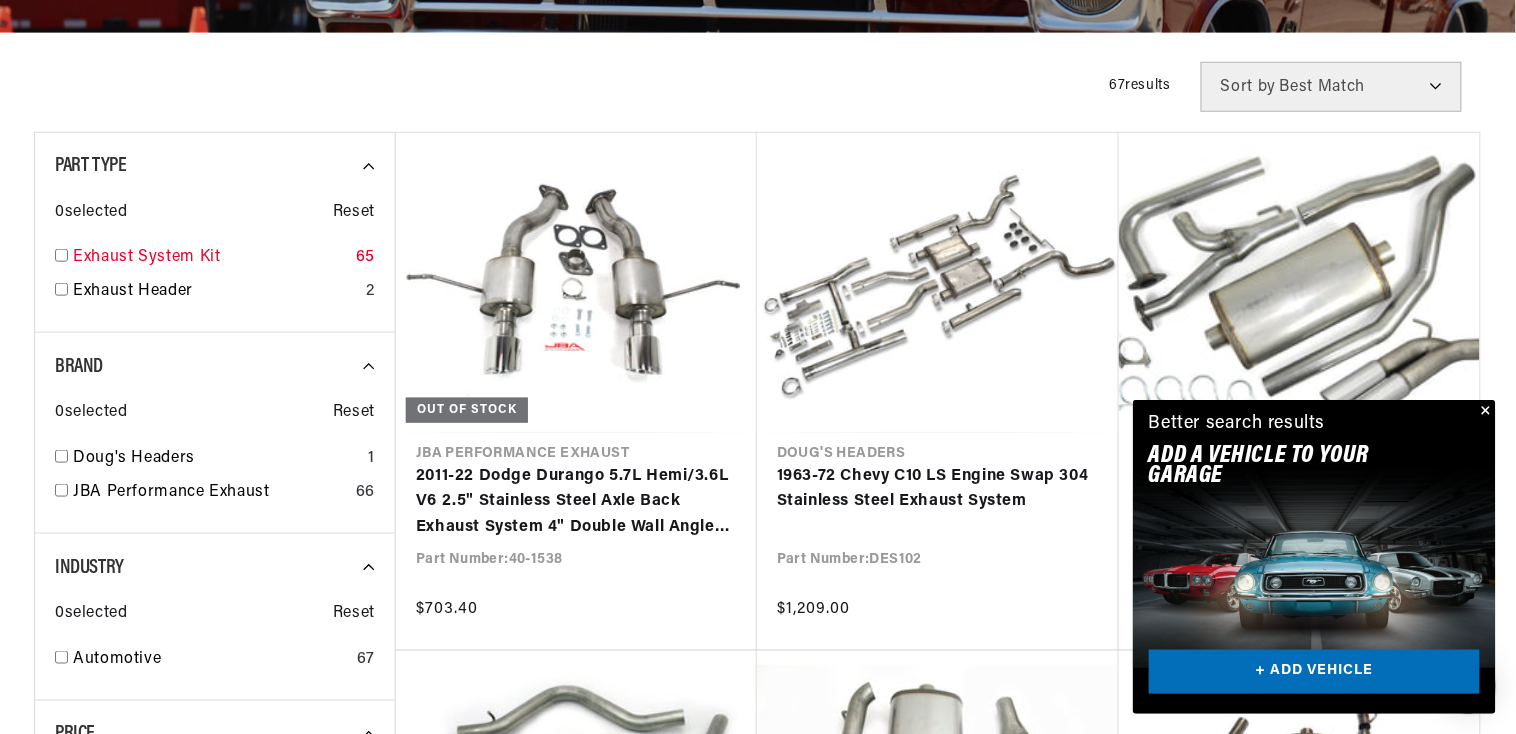 click at bounding box center (1484, 412) 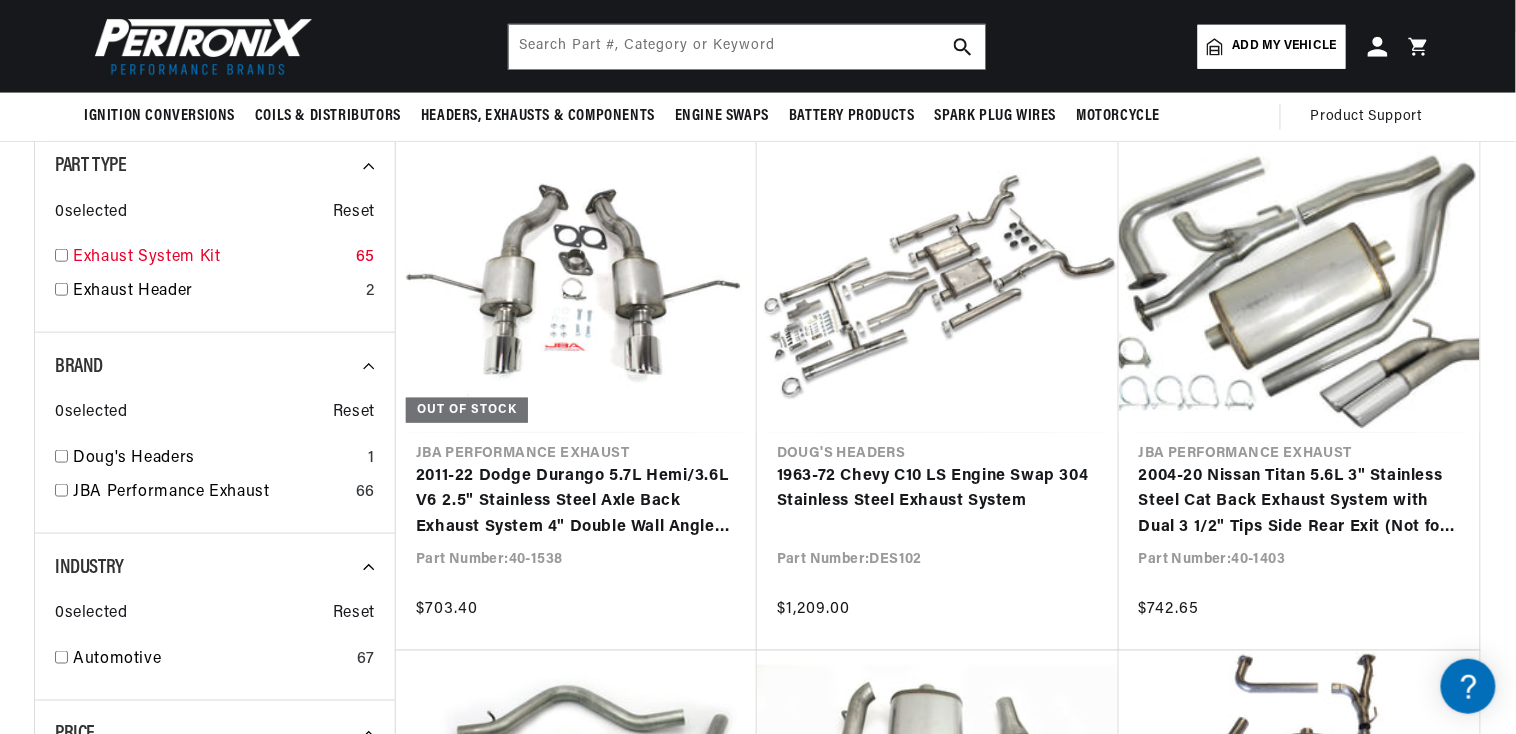 click at bounding box center [61, 255] 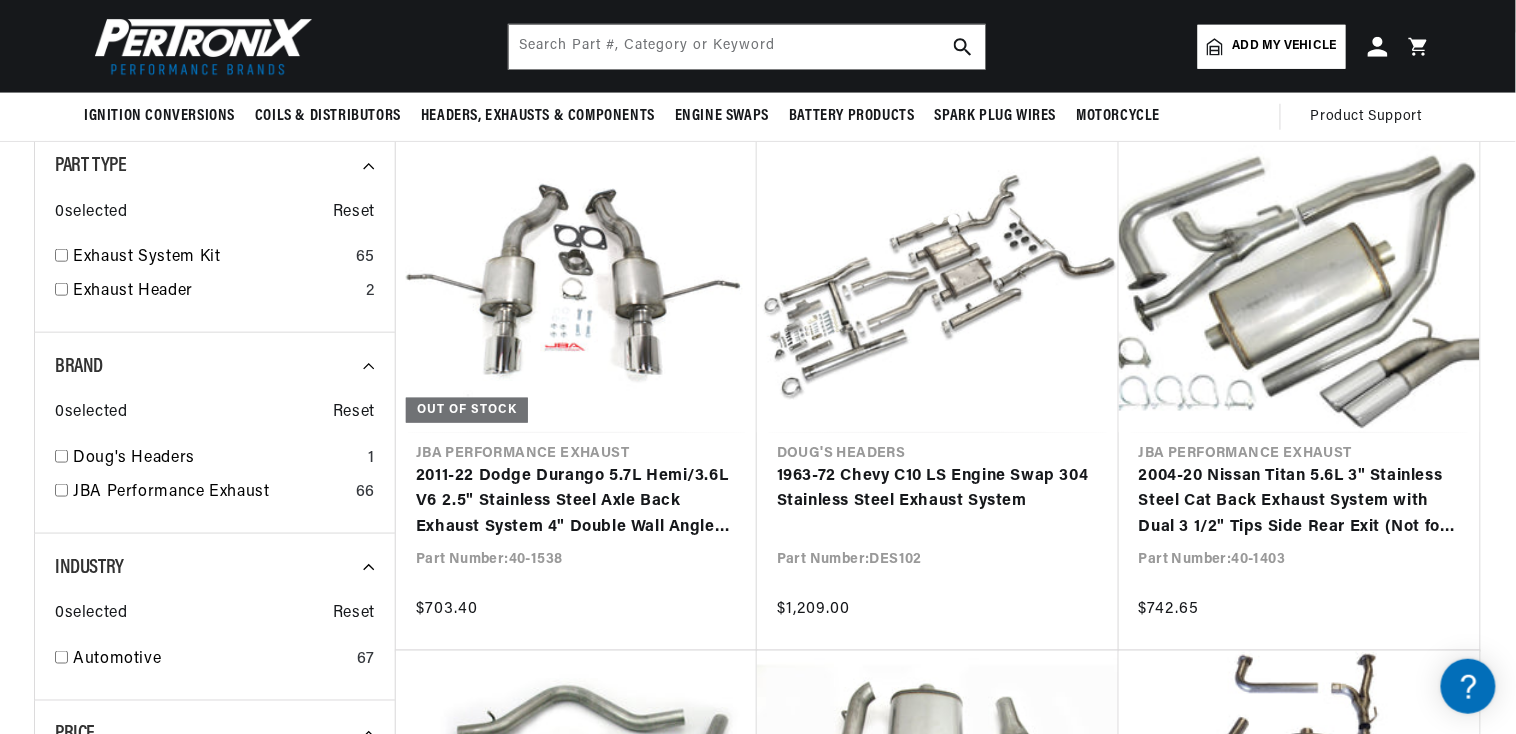 scroll, scrollTop: 464, scrollLeft: 0, axis: vertical 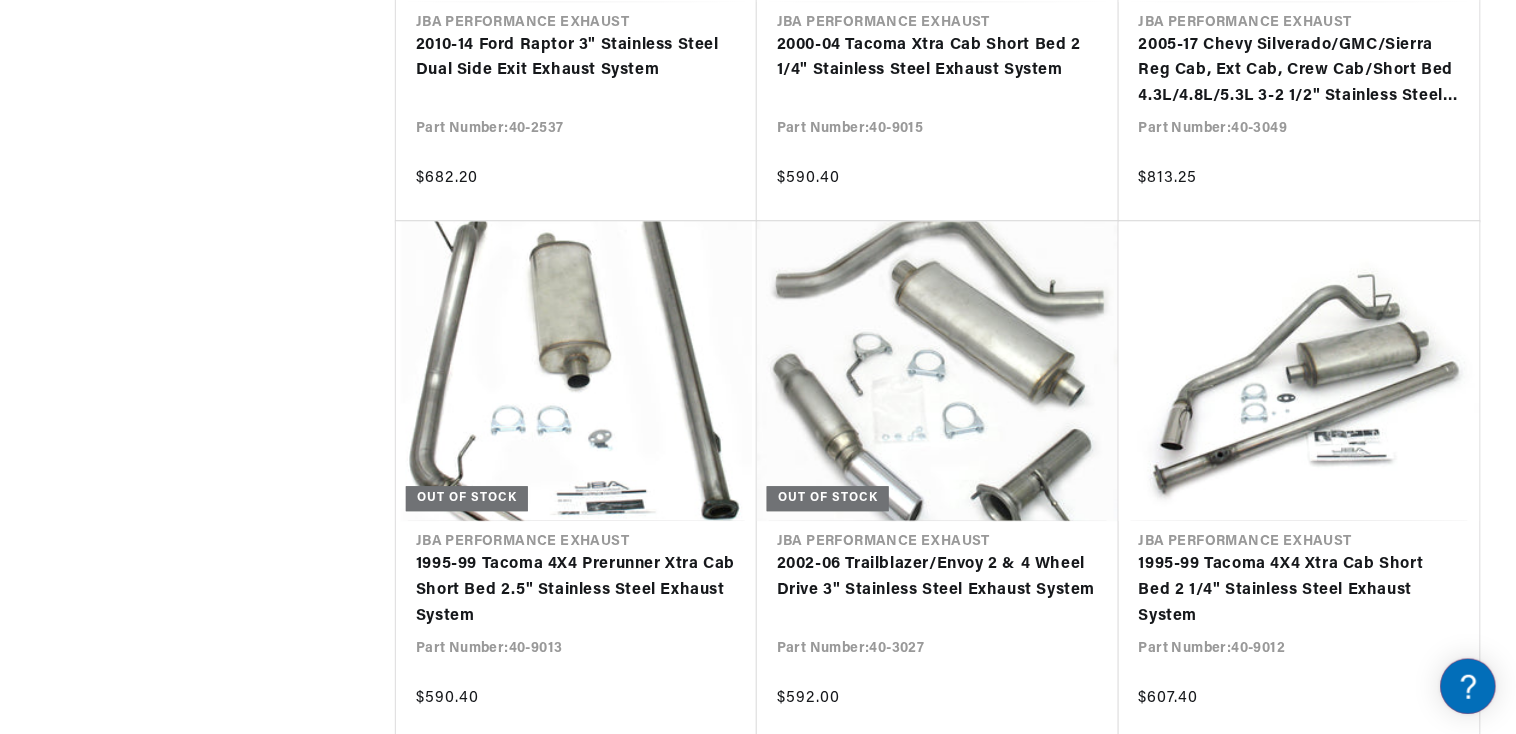 click at bounding box center [758, -802] 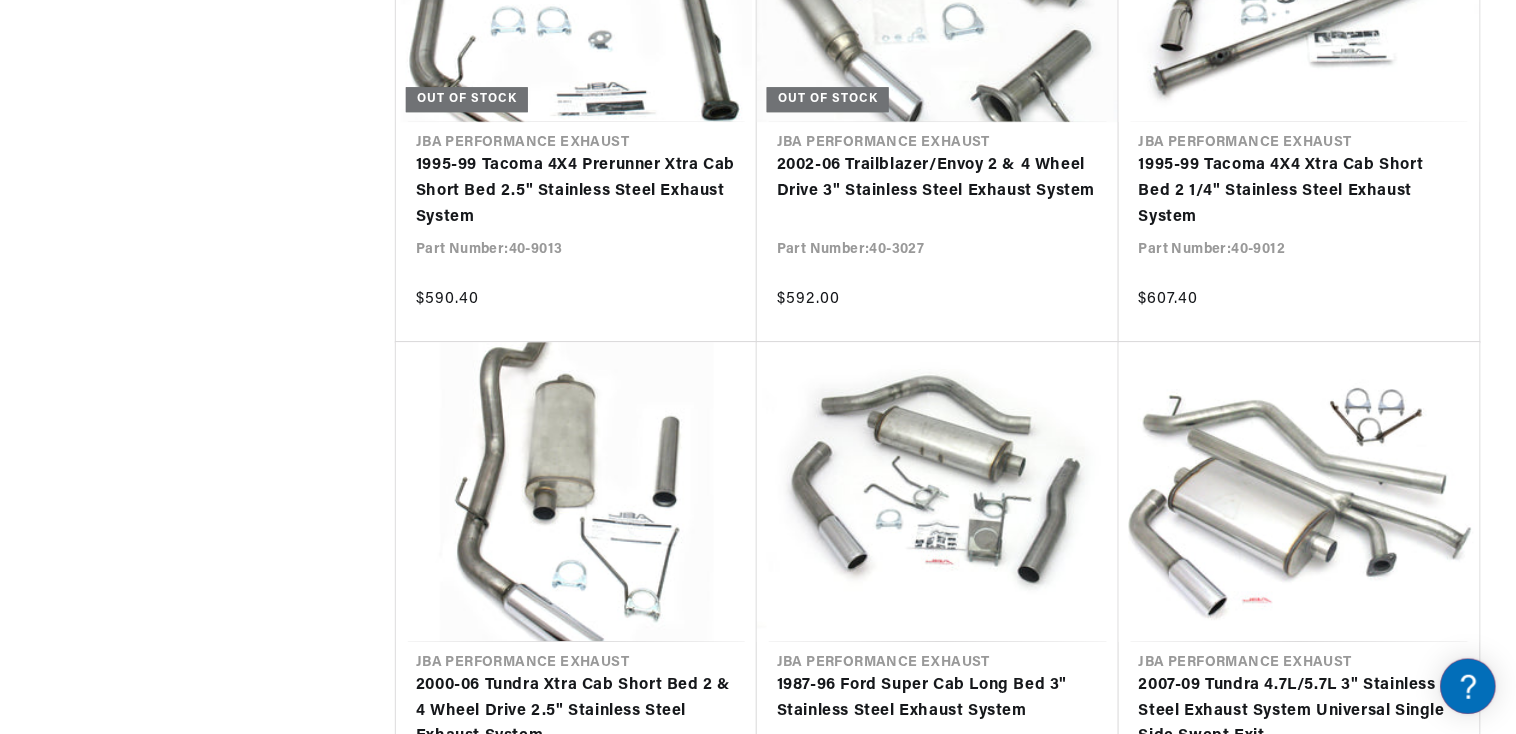 scroll, scrollTop: 3950, scrollLeft: 0, axis: vertical 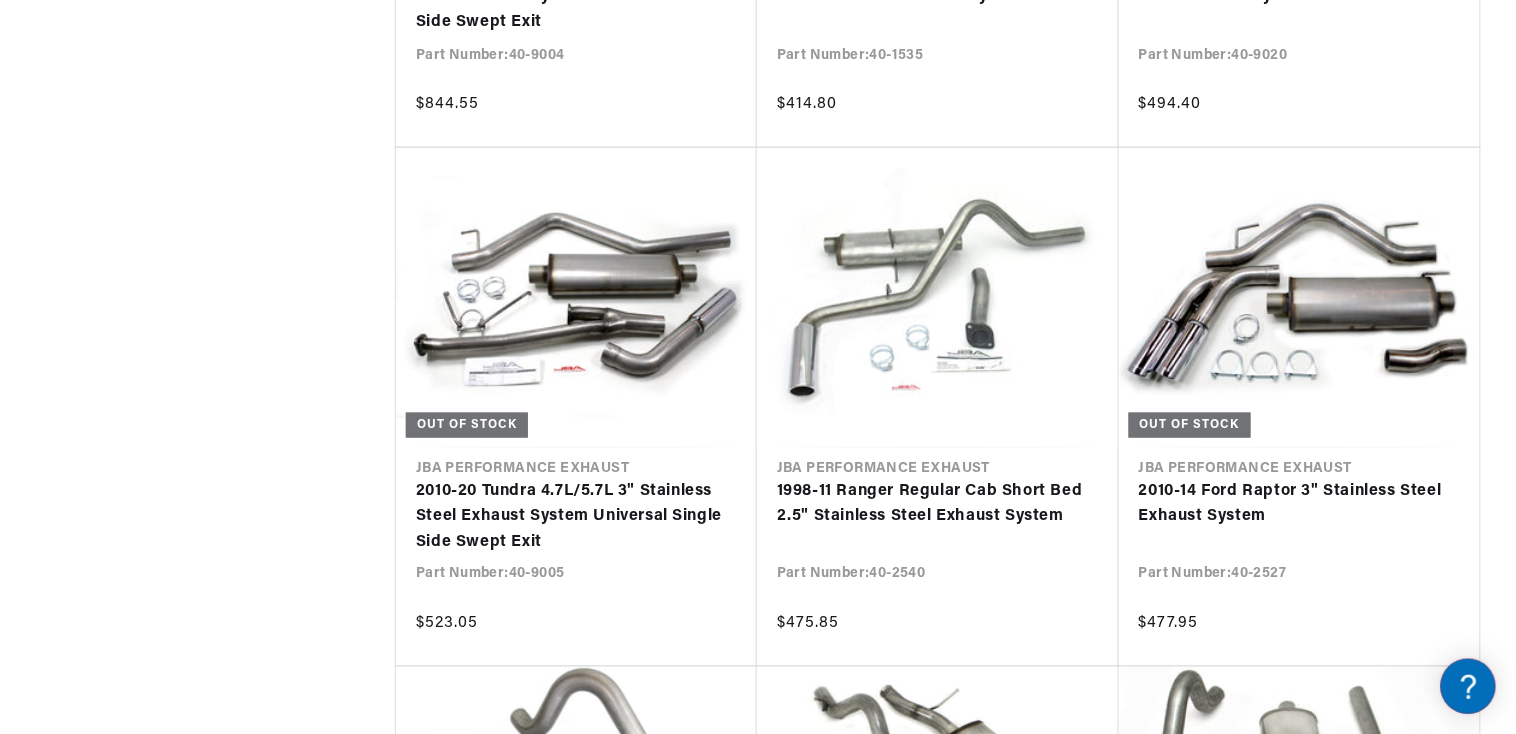 click at bounding box center (758, -1396) 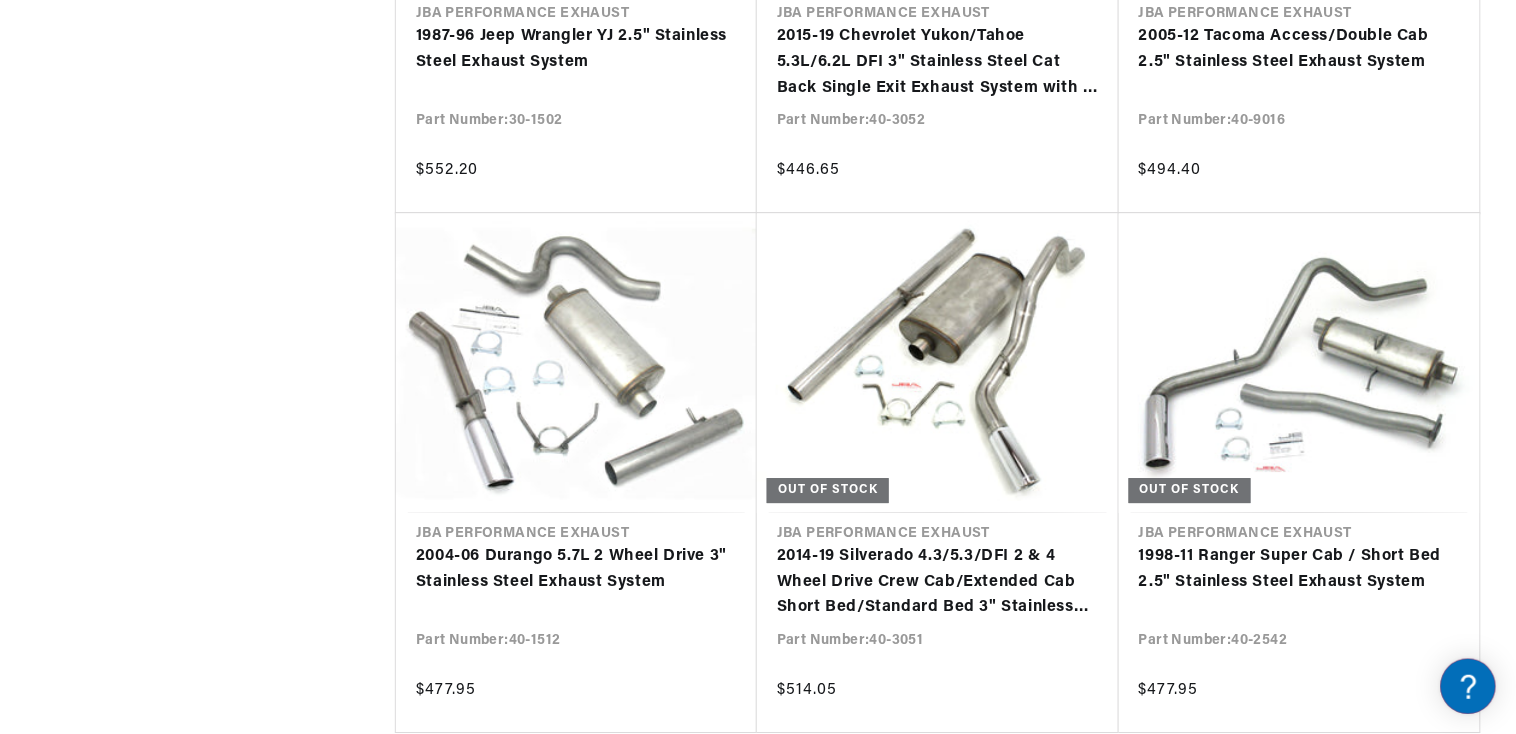 scroll, scrollTop: 6164, scrollLeft: 0, axis: vertical 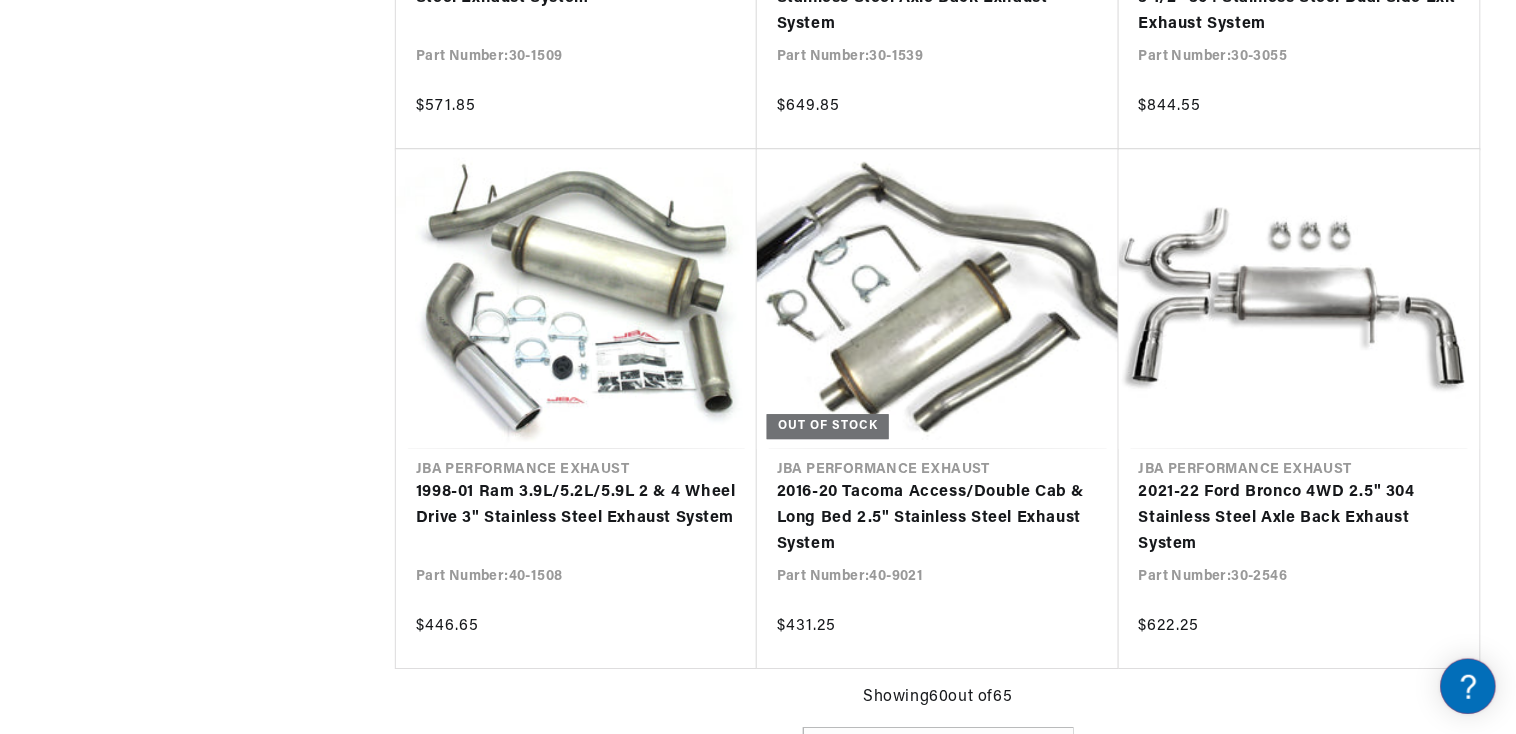 click at bounding box center (758, -3473) 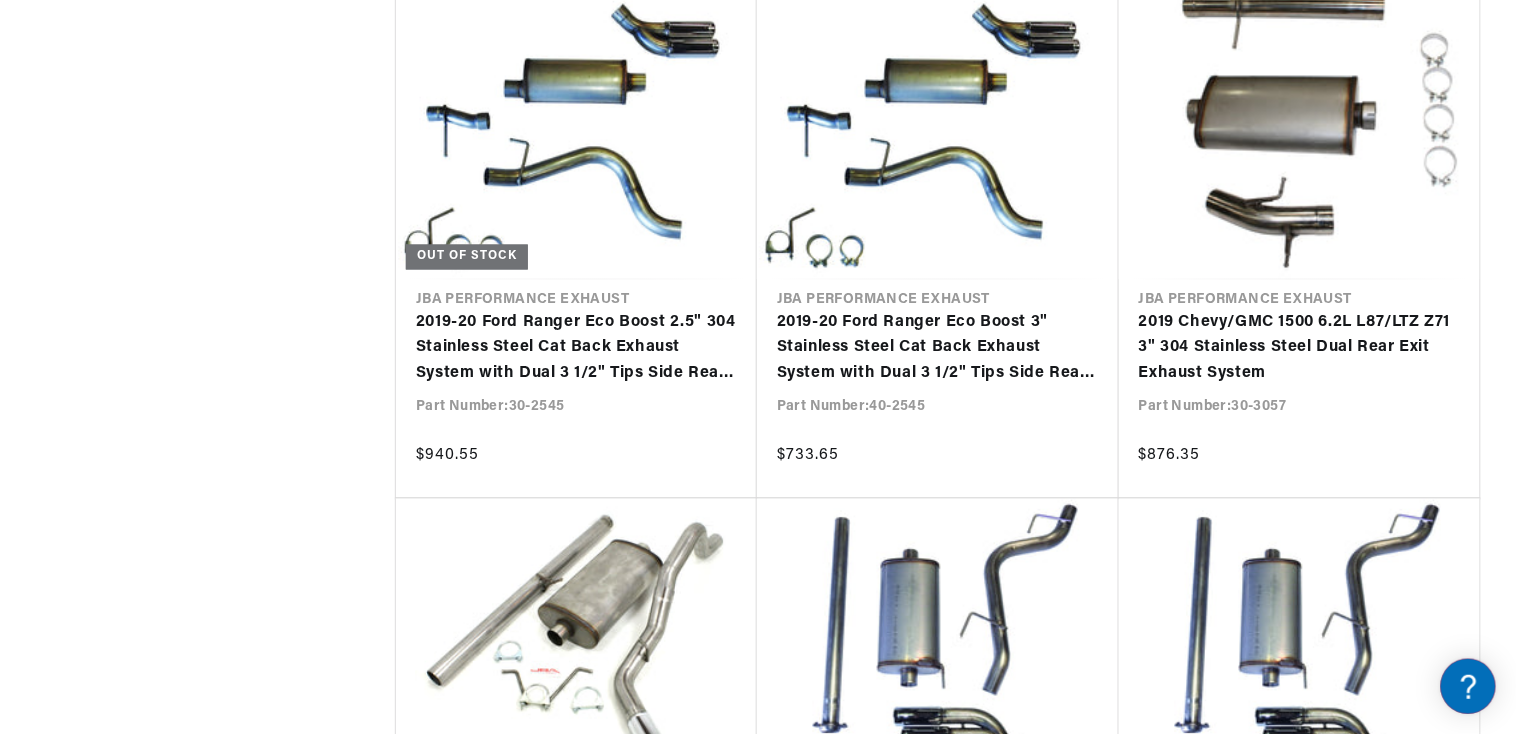 scroll, scrollTop: 10167, scrollLeft: 0, axis: vertical 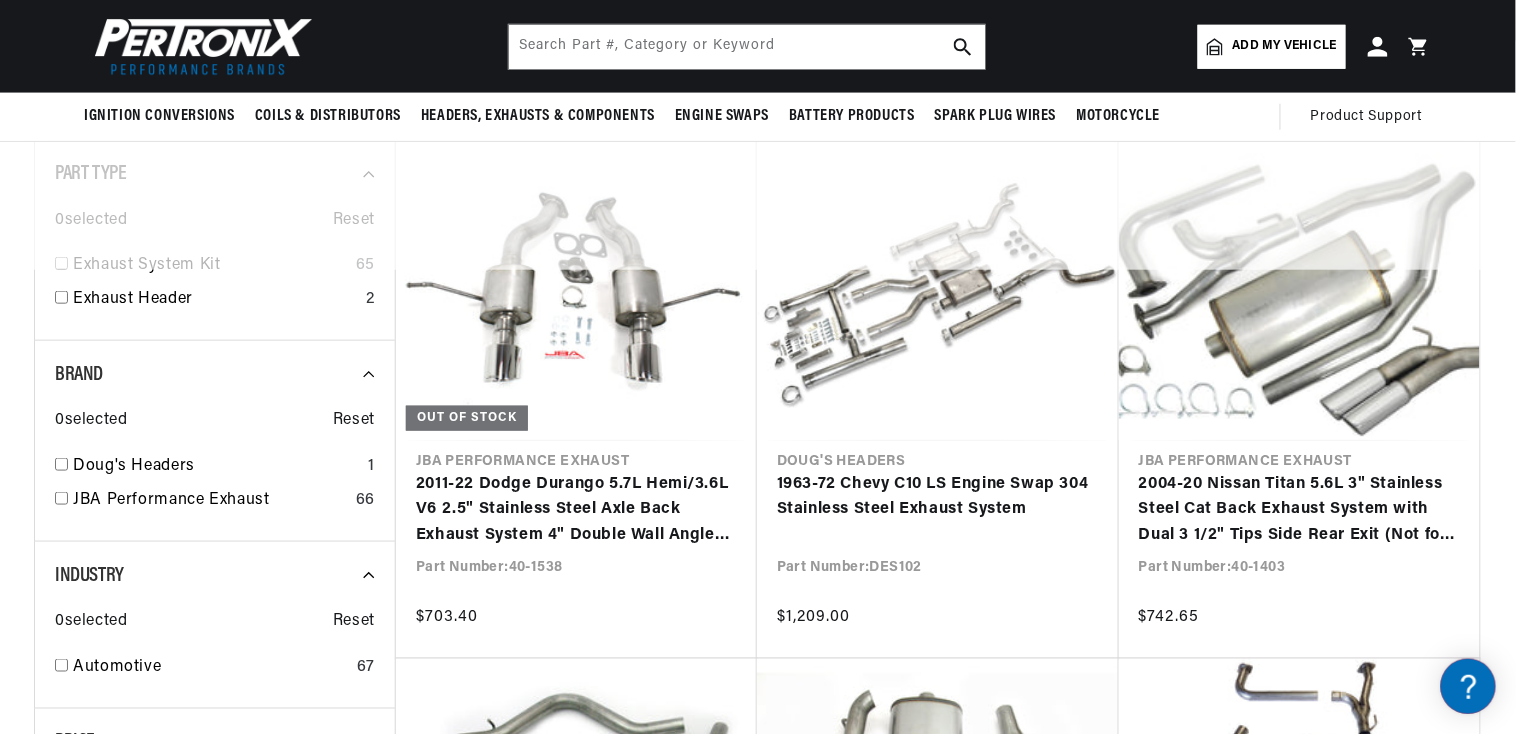 checkbox on "false" 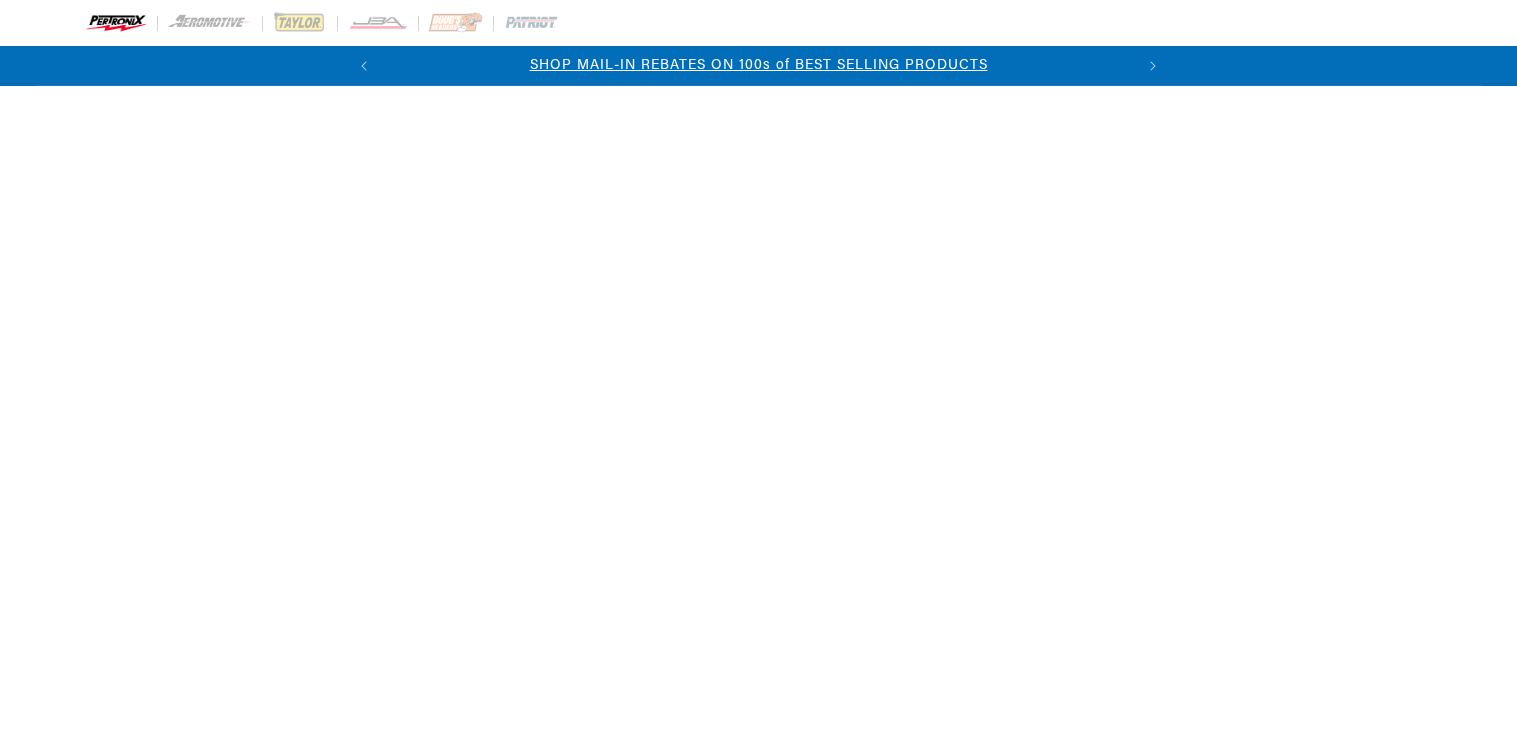 scroll, scrollTop: 0, scrollLeft: 0, axis: both 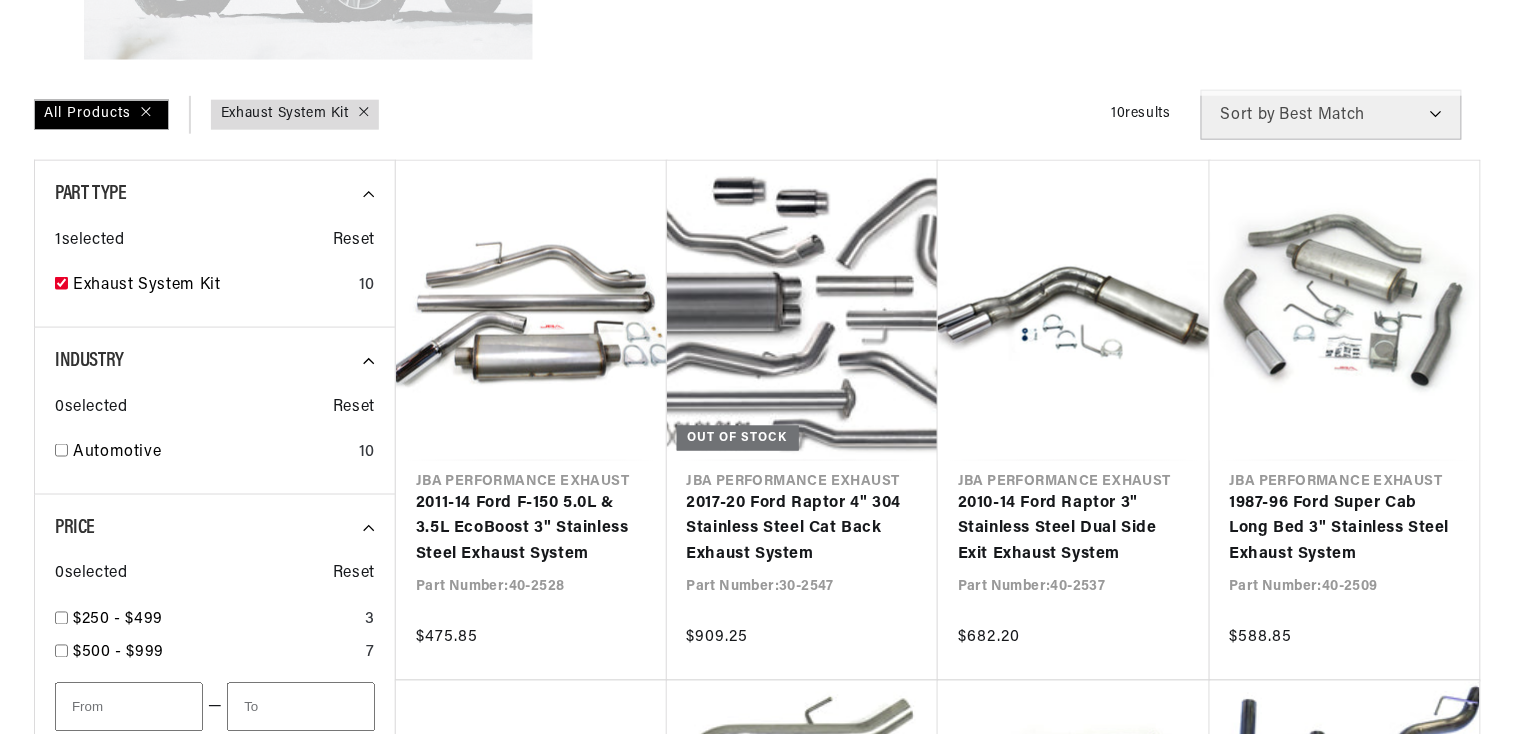 checkbox on "false" 